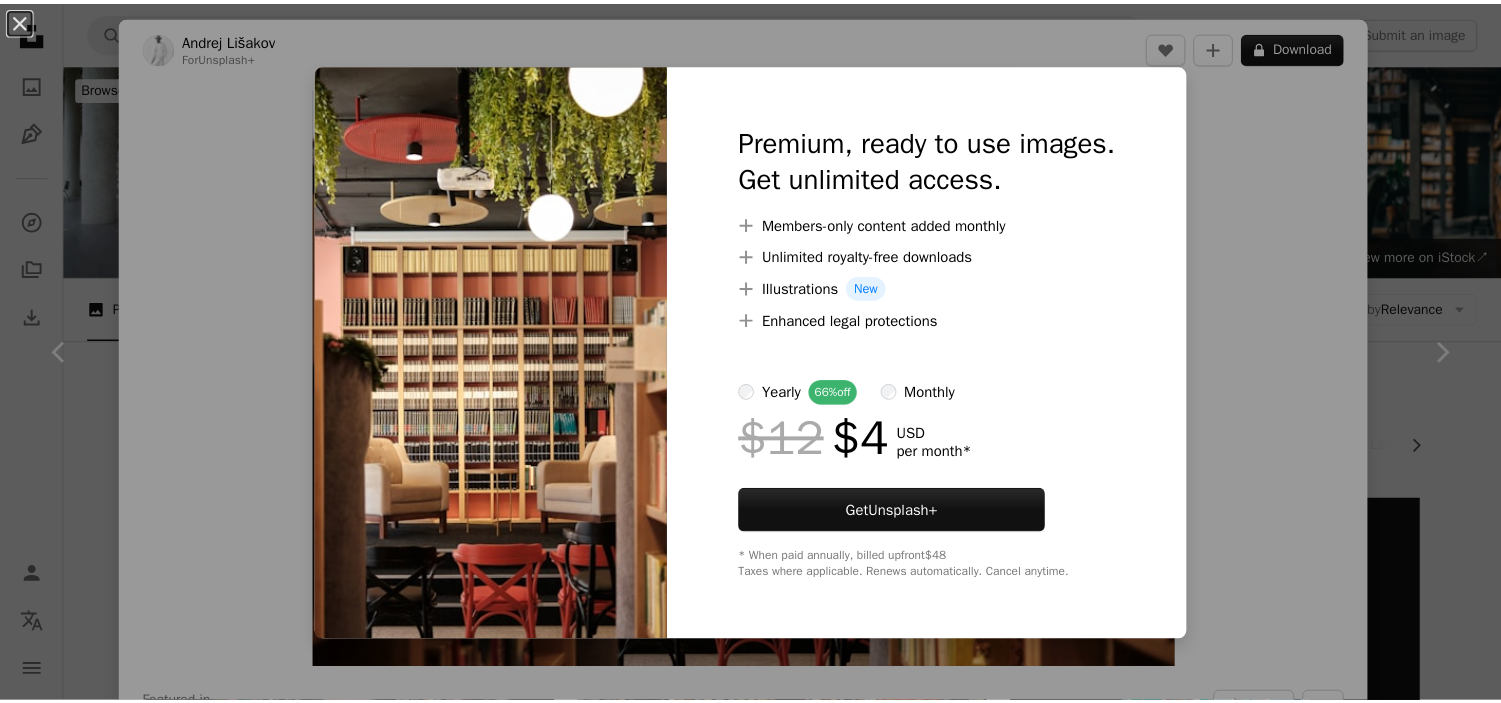 scroll, scrollTop: 1964, scrollLeft: 0, axis: vertical 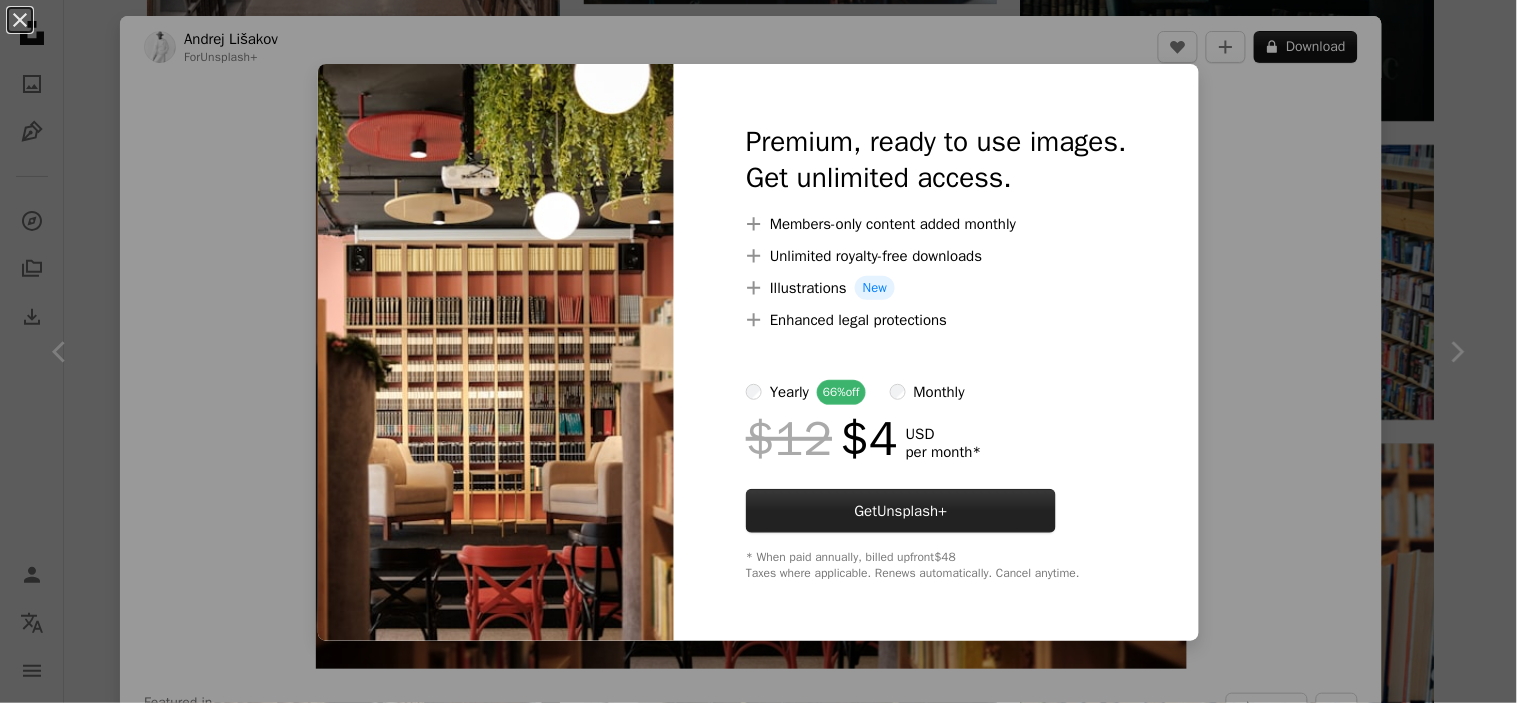 click on "Get  Unsplash+" at bounding box center (901, 511) 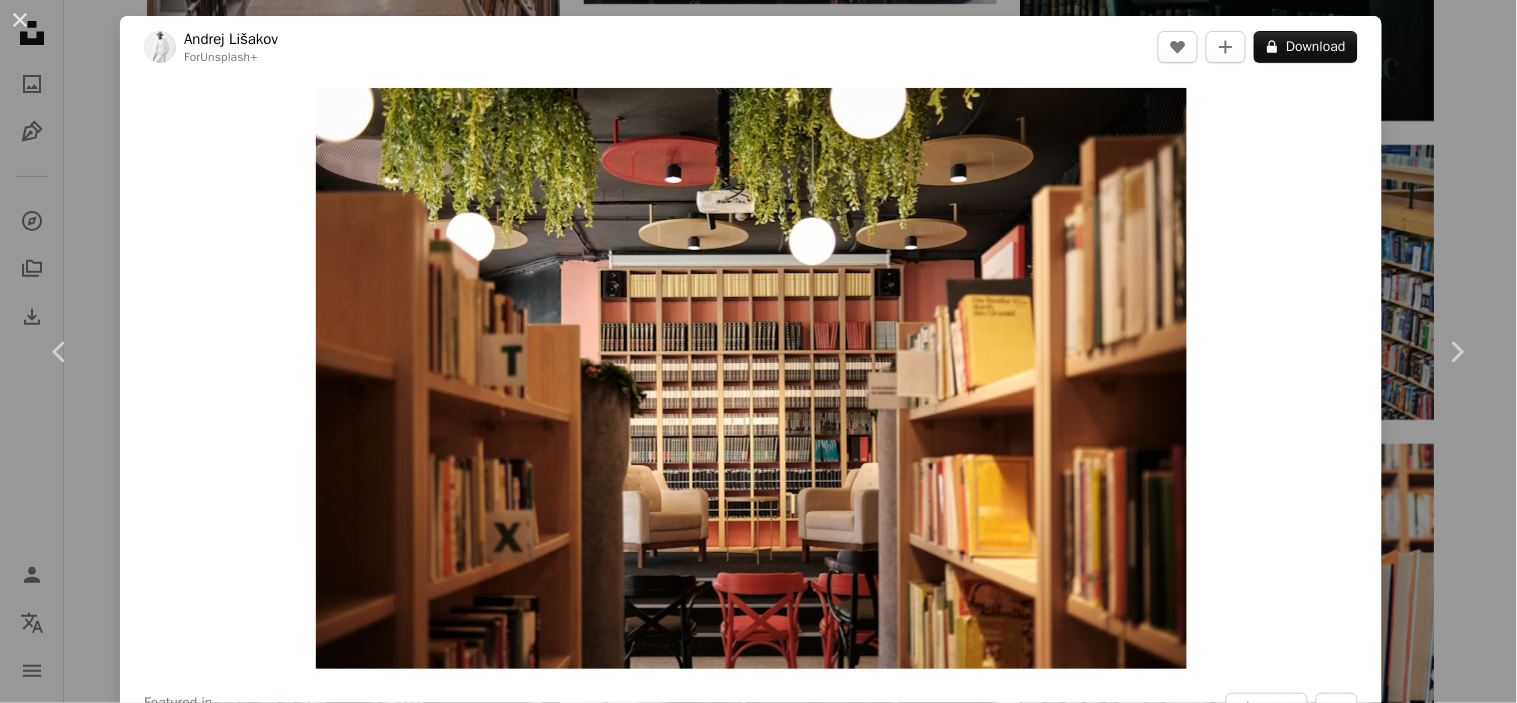 click on "An X shape" at bounding box center (20, 20) 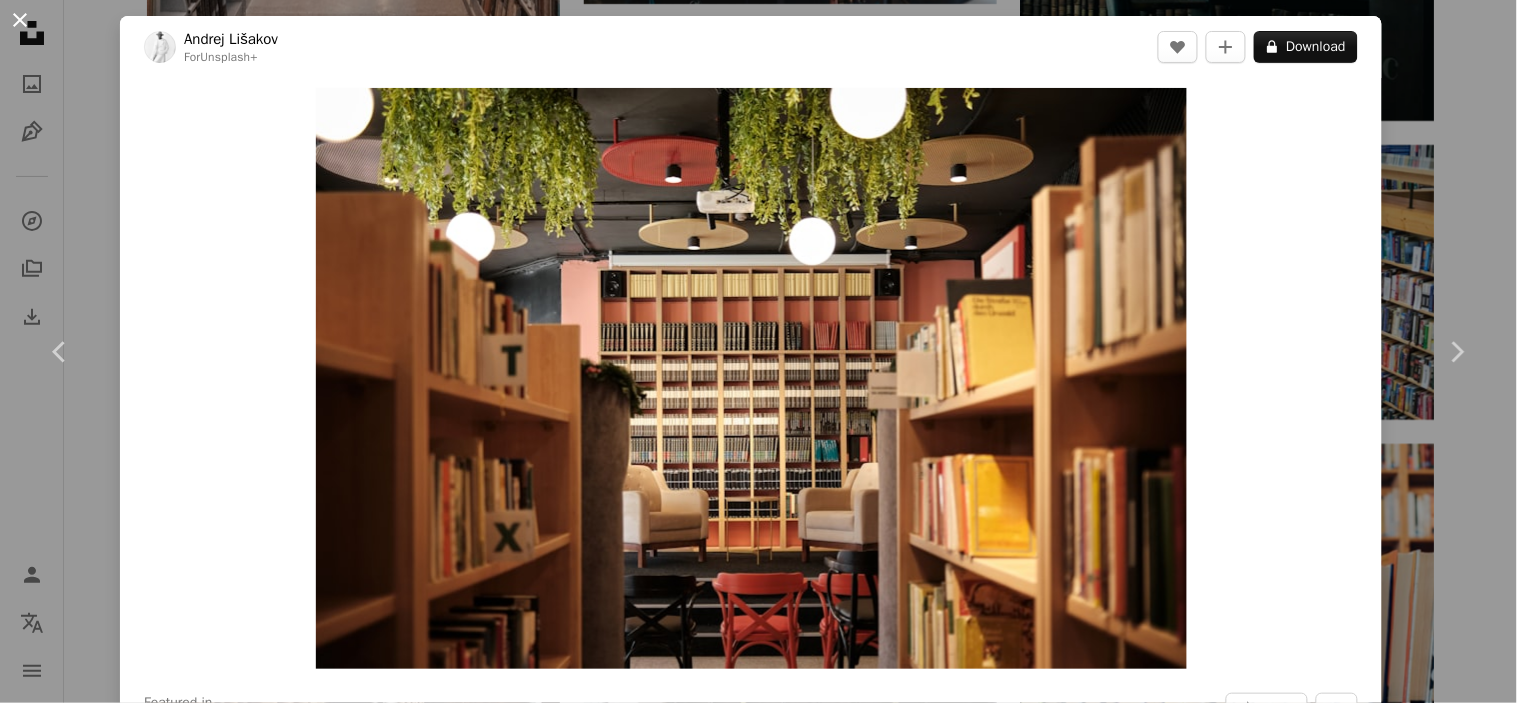 click on "An X shape" at bounding box center (20, 20) 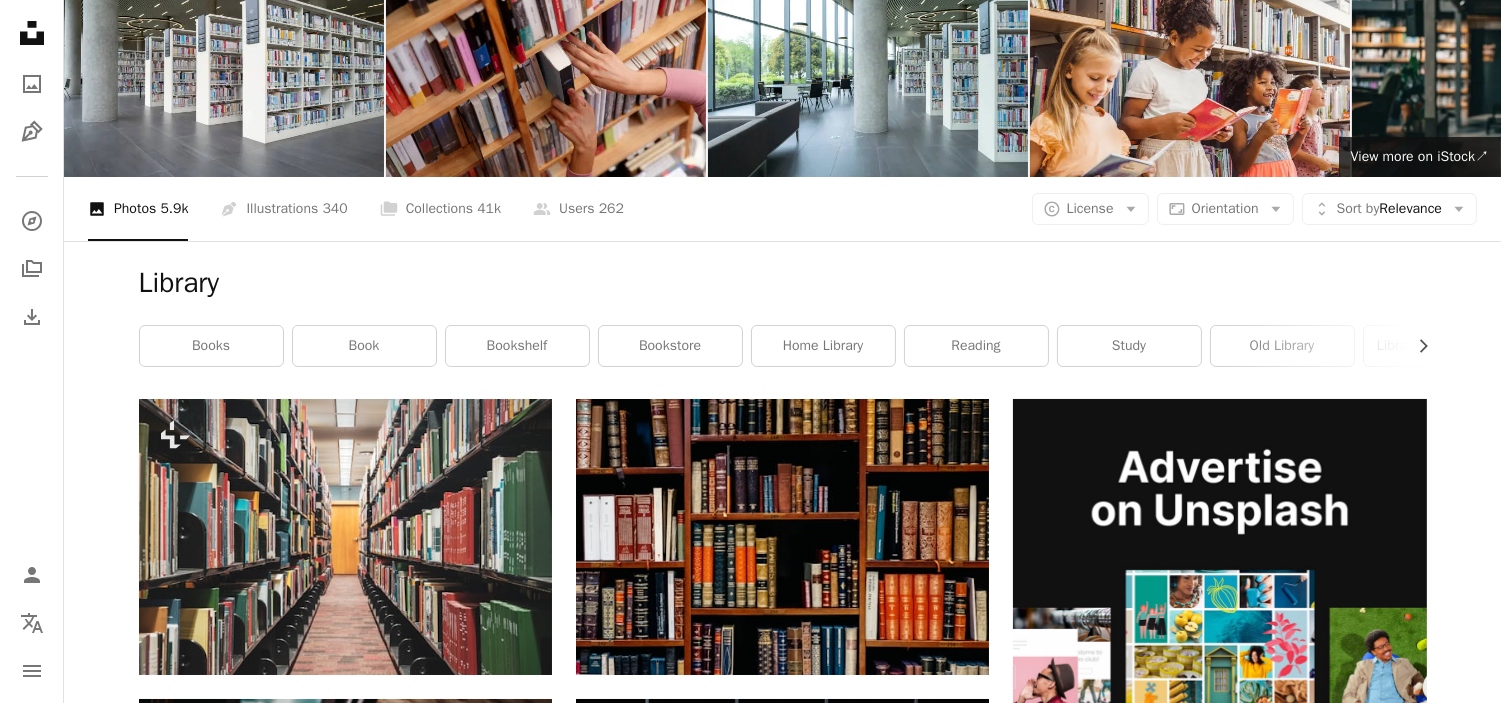 scroll, scrollTop: 0, scrollLeft: 0, axis: both 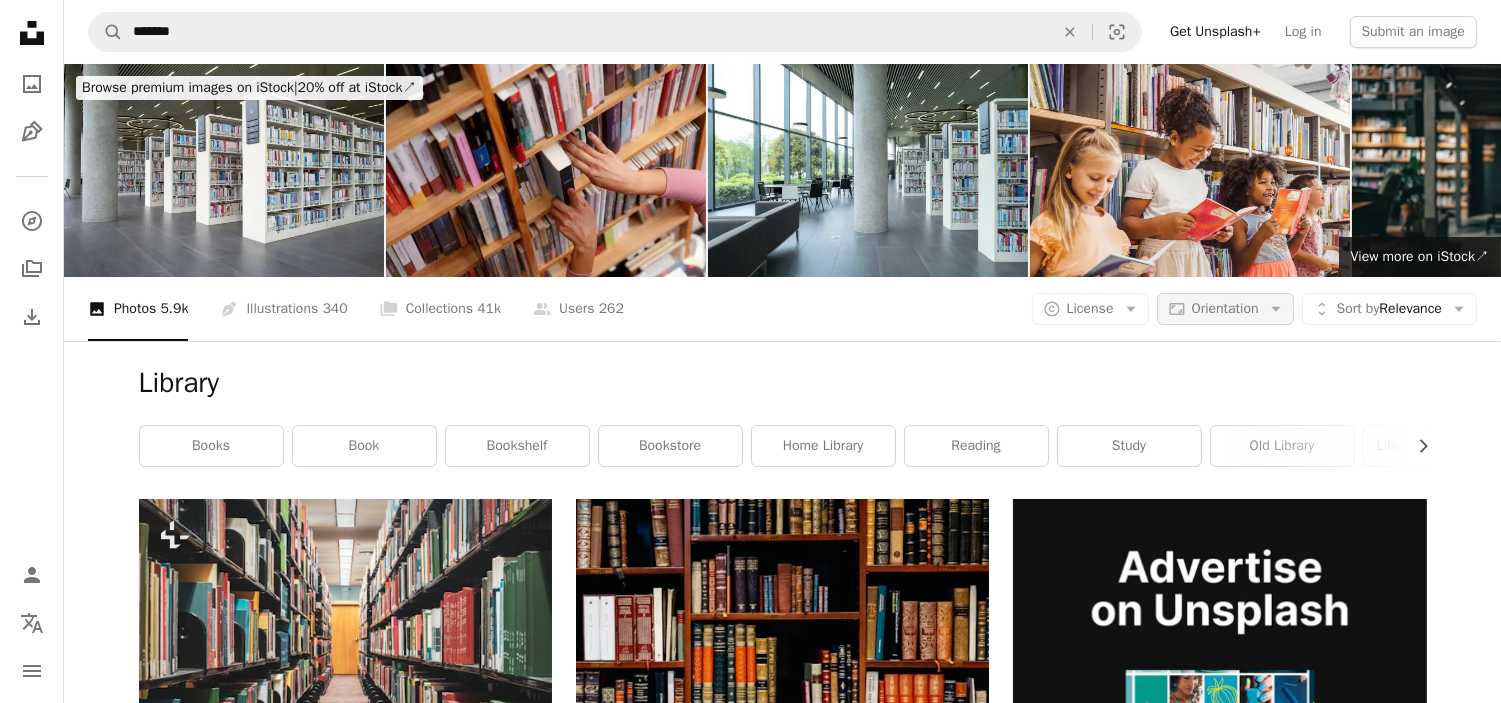 click on "Orientation" at bounding box center [1225, 308] 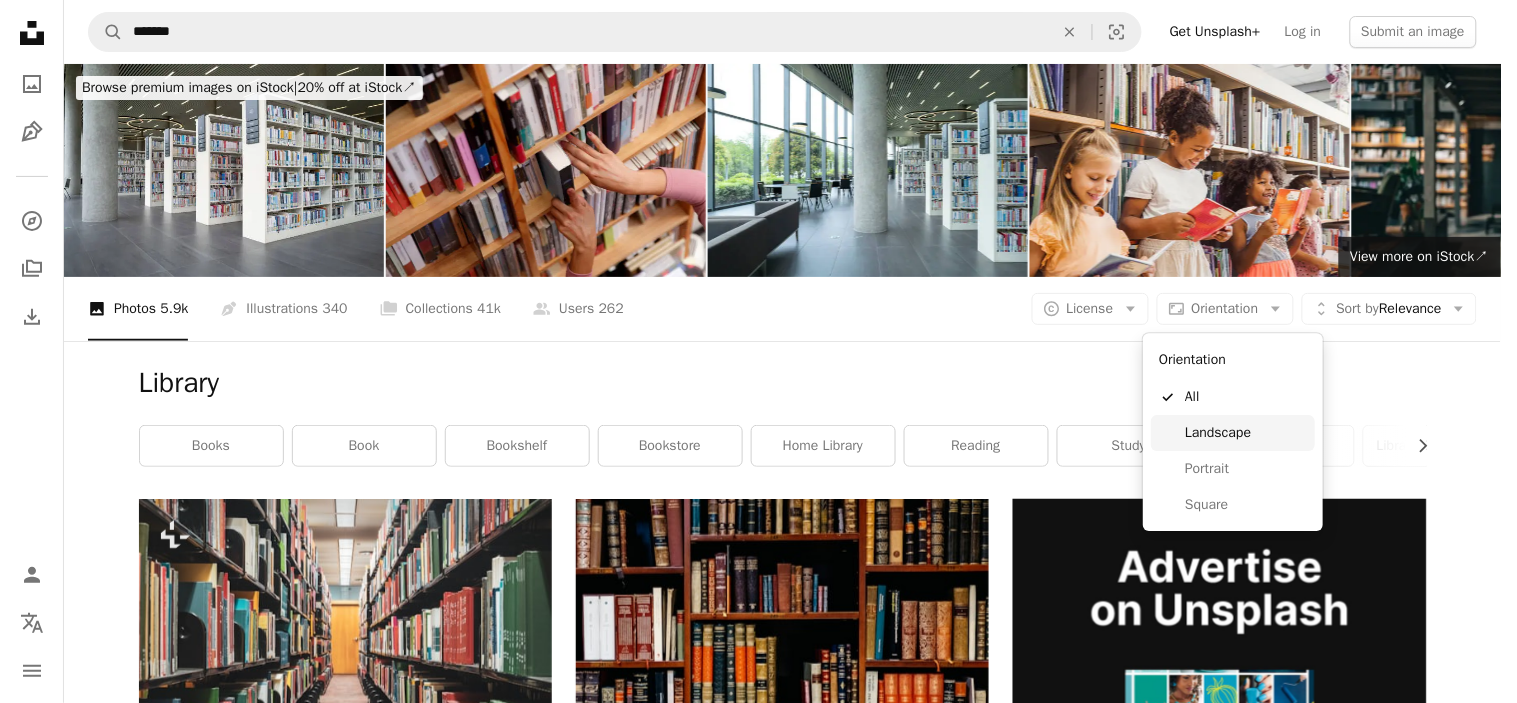 click on "Landscape" at bounding box center (1246, 433) 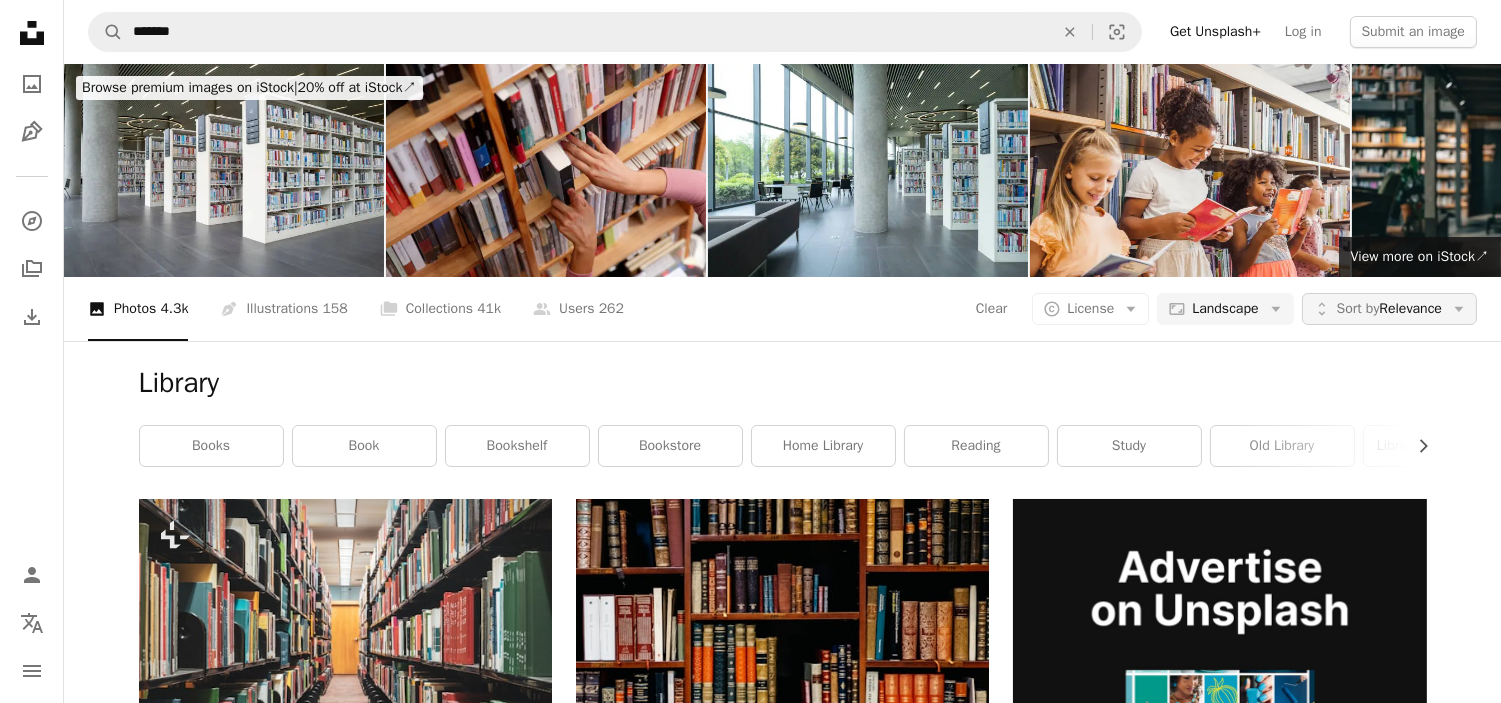 click on "Unfold Sort by  Relevance Arrow down" at bounding box center [1389, 309] 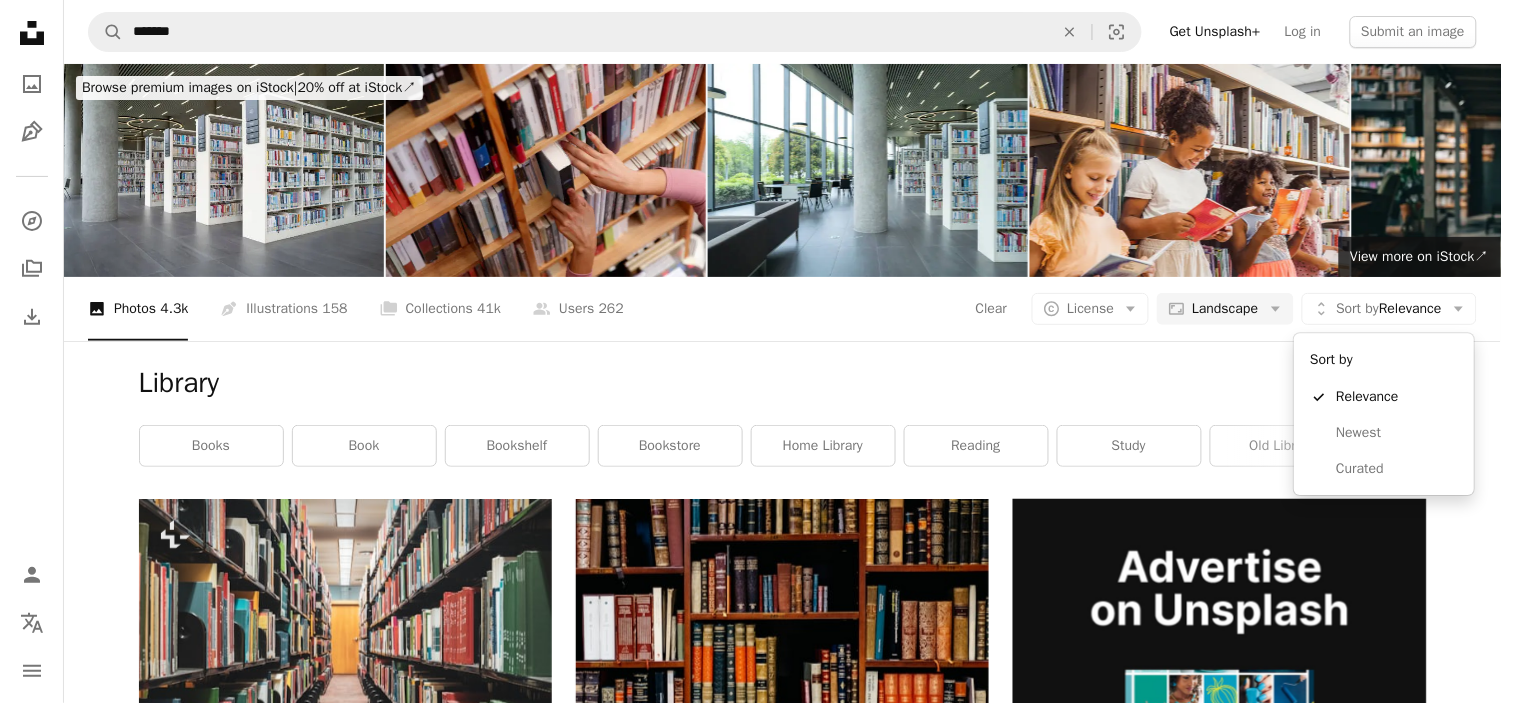 click on "Unsplash logo Unsplash Home A photo Pen Tool A compass A stack of folders Download Person Localization icon navigation menu A magnifying glass ******* An X shape Visual search Get Unsplash+ Log in Submit an image Browse premium images on iStock  |  20% off at iStock  ↗ Browse premium images on iStock 20% off at iStock  ↗ View more  ↗ View more on iStock  ↗ A photo Photos   4.3k Pen Tool Illustrations   158 A stack of folders Collections   41k A group of people Users   262 Clear A copyright icon © License Arrow down Aspect ratio Landscape Arrow down Unfold Sort by  Relevance Arrow down Filters Filters (1) Library Chevron right books book bookshelf bookstore home library reading study old library library background shelf indoor Plus sign for Unsplash+ A heart A plus sign [FIRST] [LAST] For  Unsplash+ A lock Download A heart A plus sign [FIRST] [LAST] Available for hire A checkmark inside of a circle Arrow pointing down A heart A plus sign For" at bounding box center (750, 351) 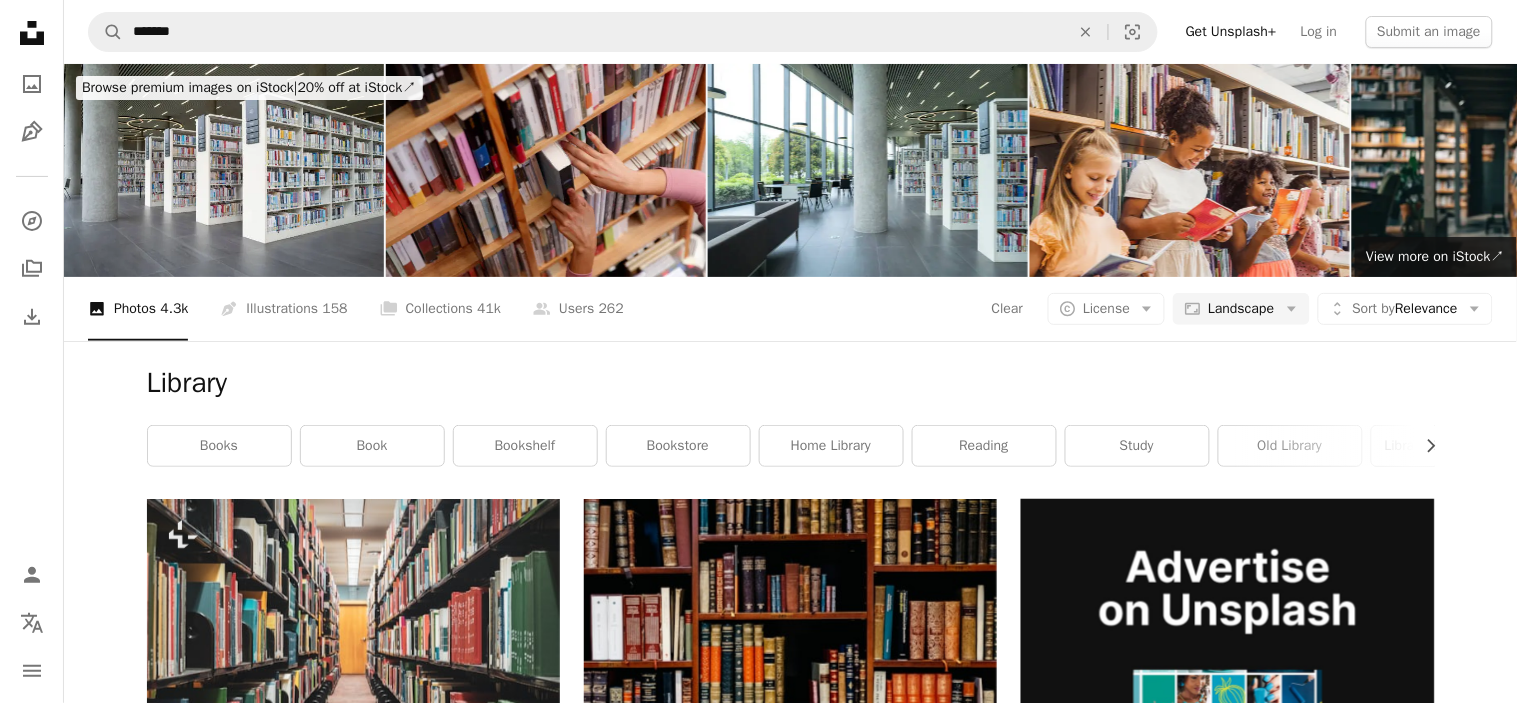 click on "A copyright icon © License Arrow down" at bounding box center (1106, 309) 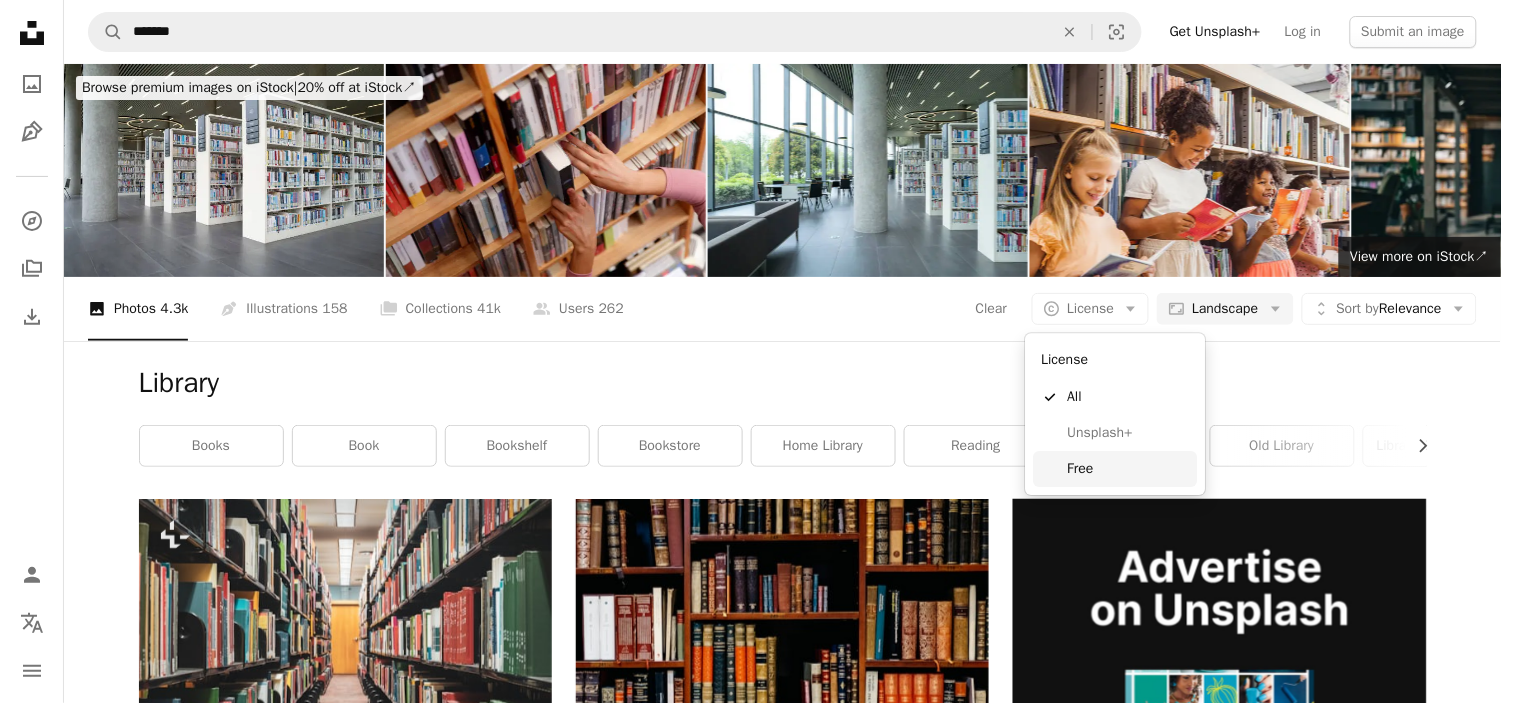 click on "Free" at bounding box center (1116, 469) 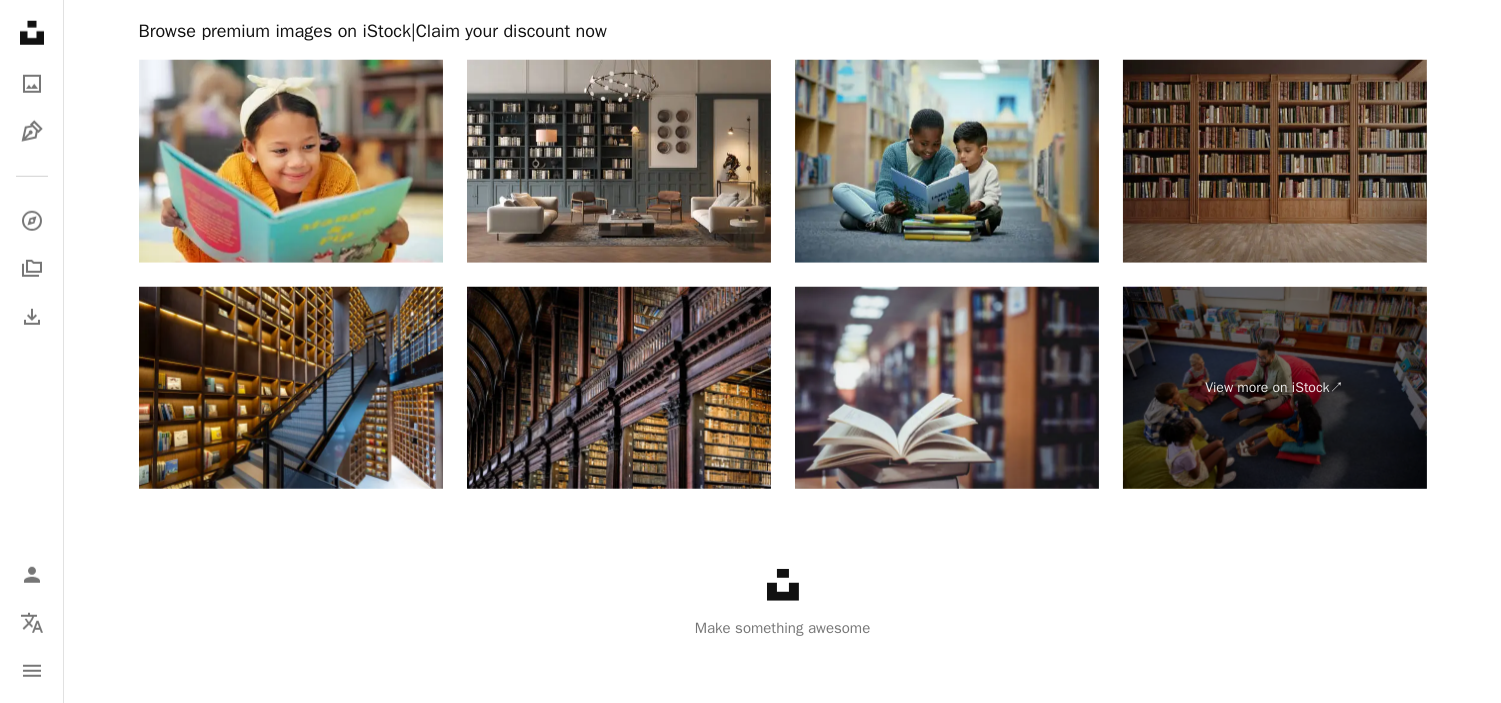 scroll, scrollTop: 3336, scrollLeft: 0, axis: vertical 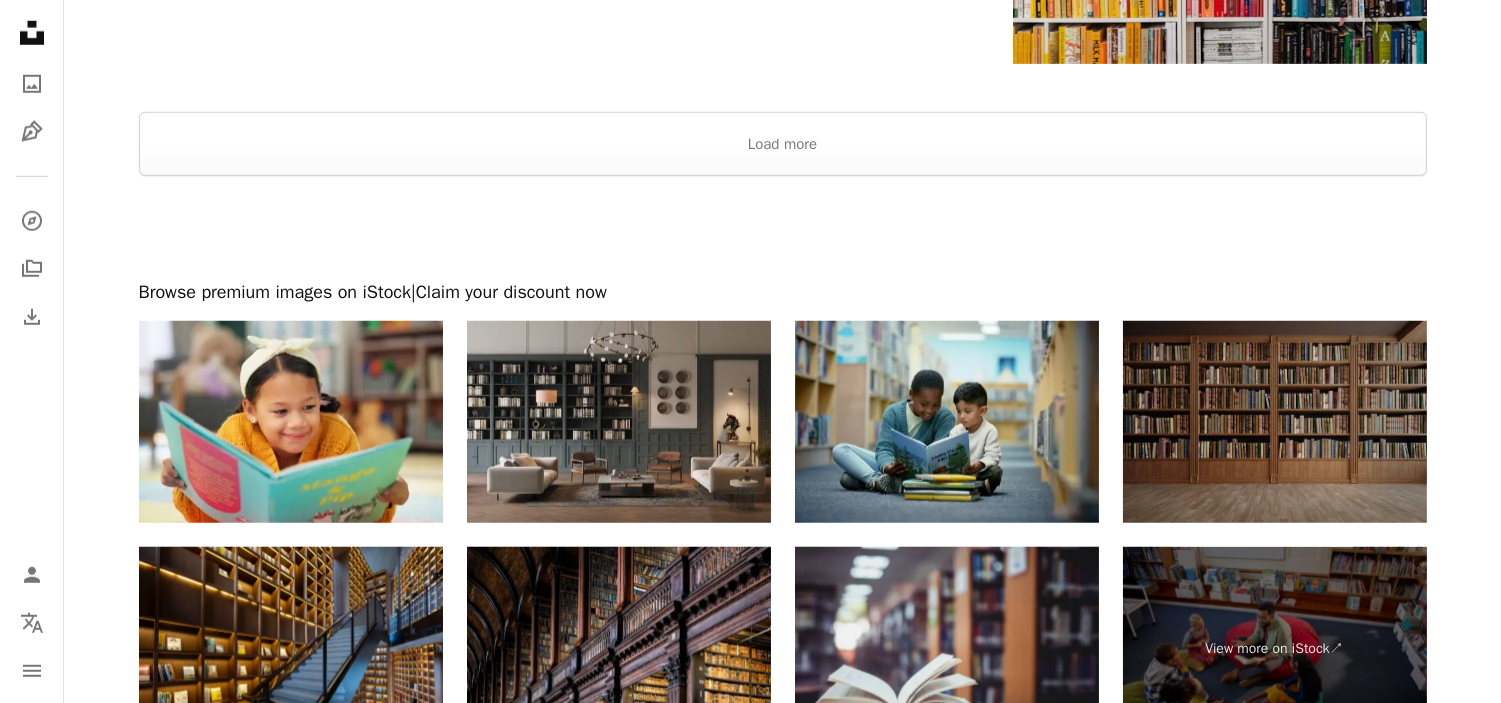 click at bounding box center (619, 422) 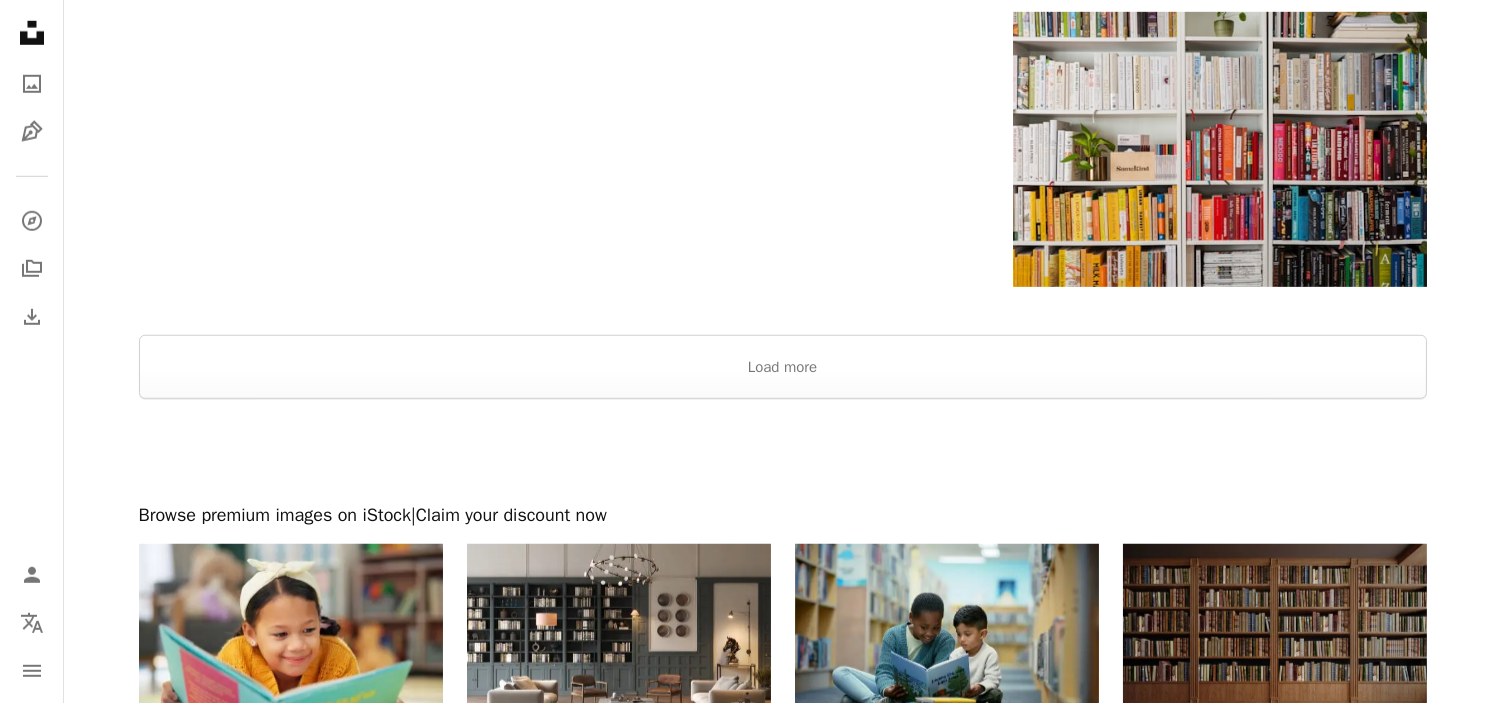 scroll, scrollTop: 2842, scrollLeft: 0, axis: vertical 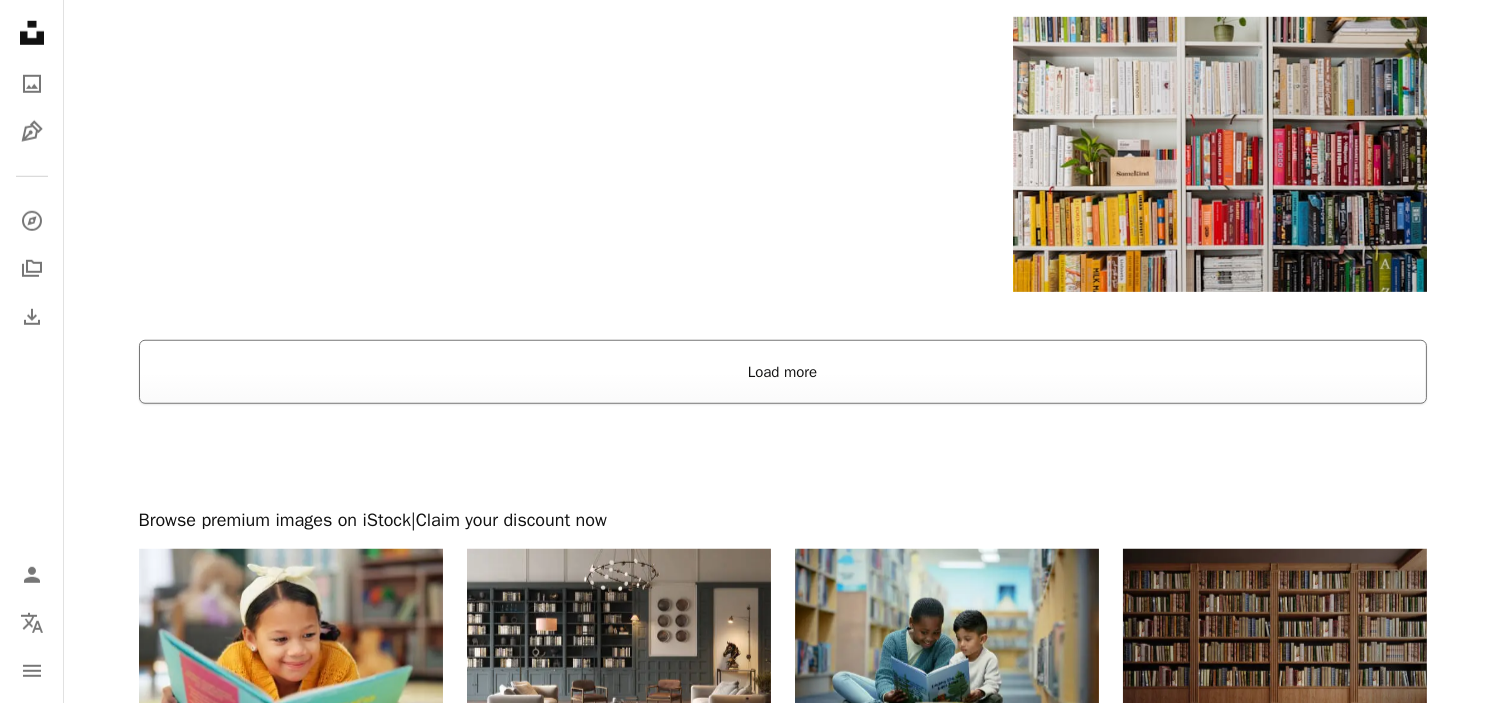 click on "Load more" at bounding box center [783, 372] 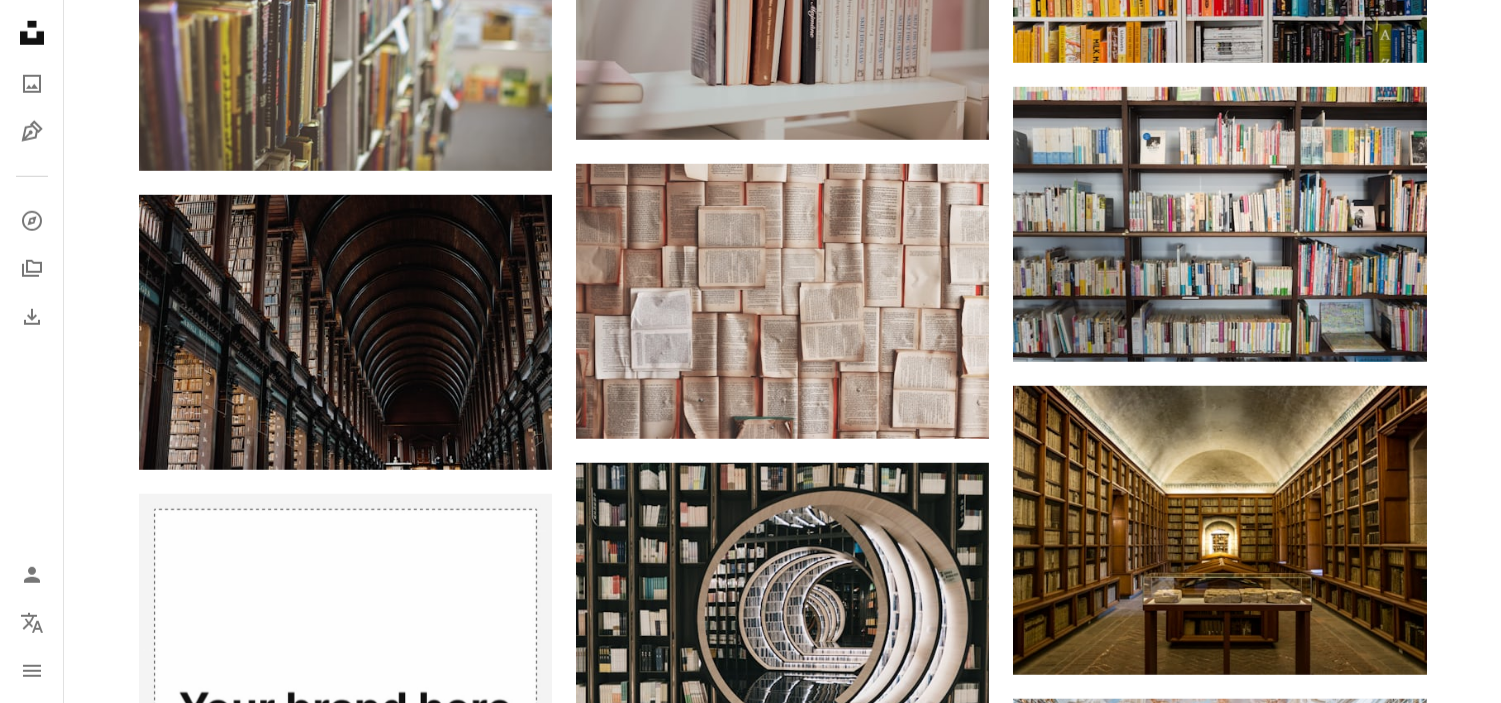 scroll, scrollTop: 3262, scrollLeft: 0, axis: vertical 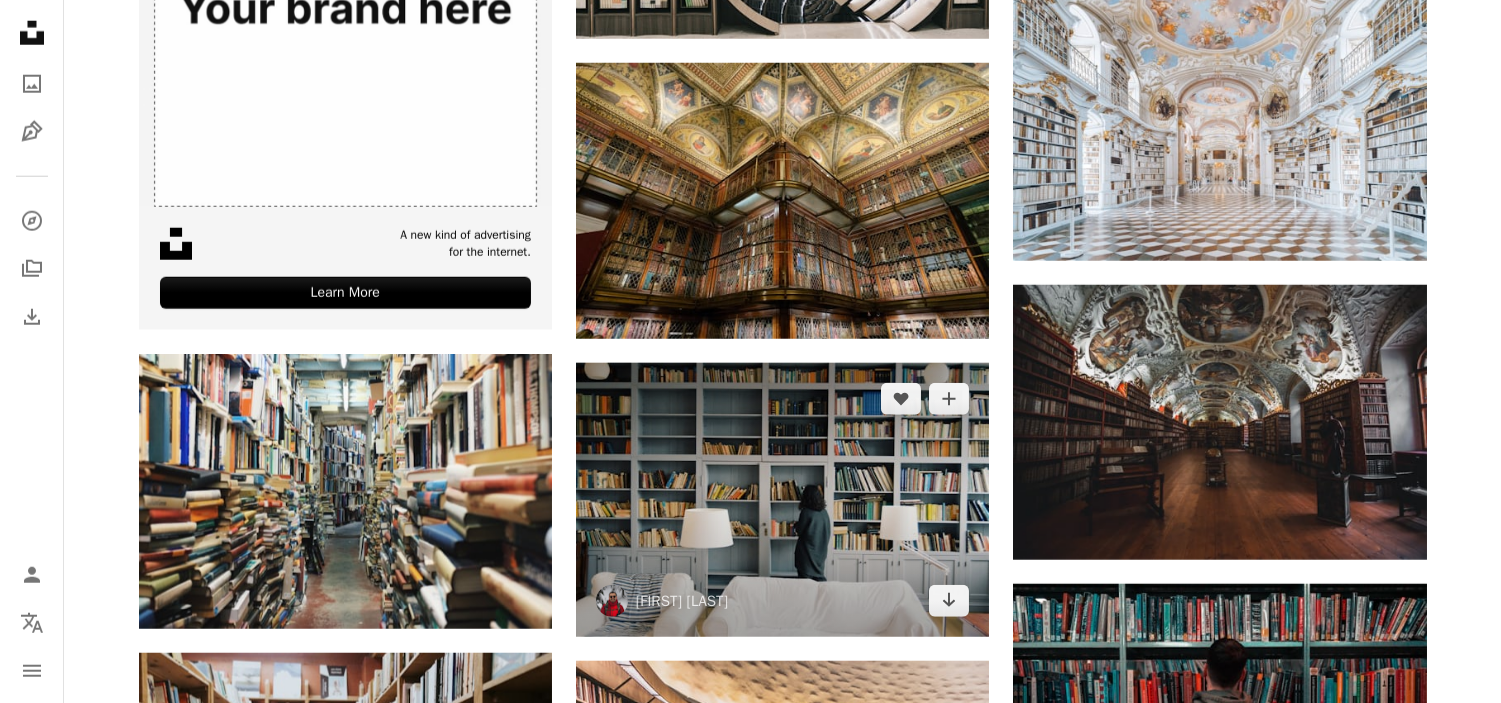click at bounding box center [782, 500] 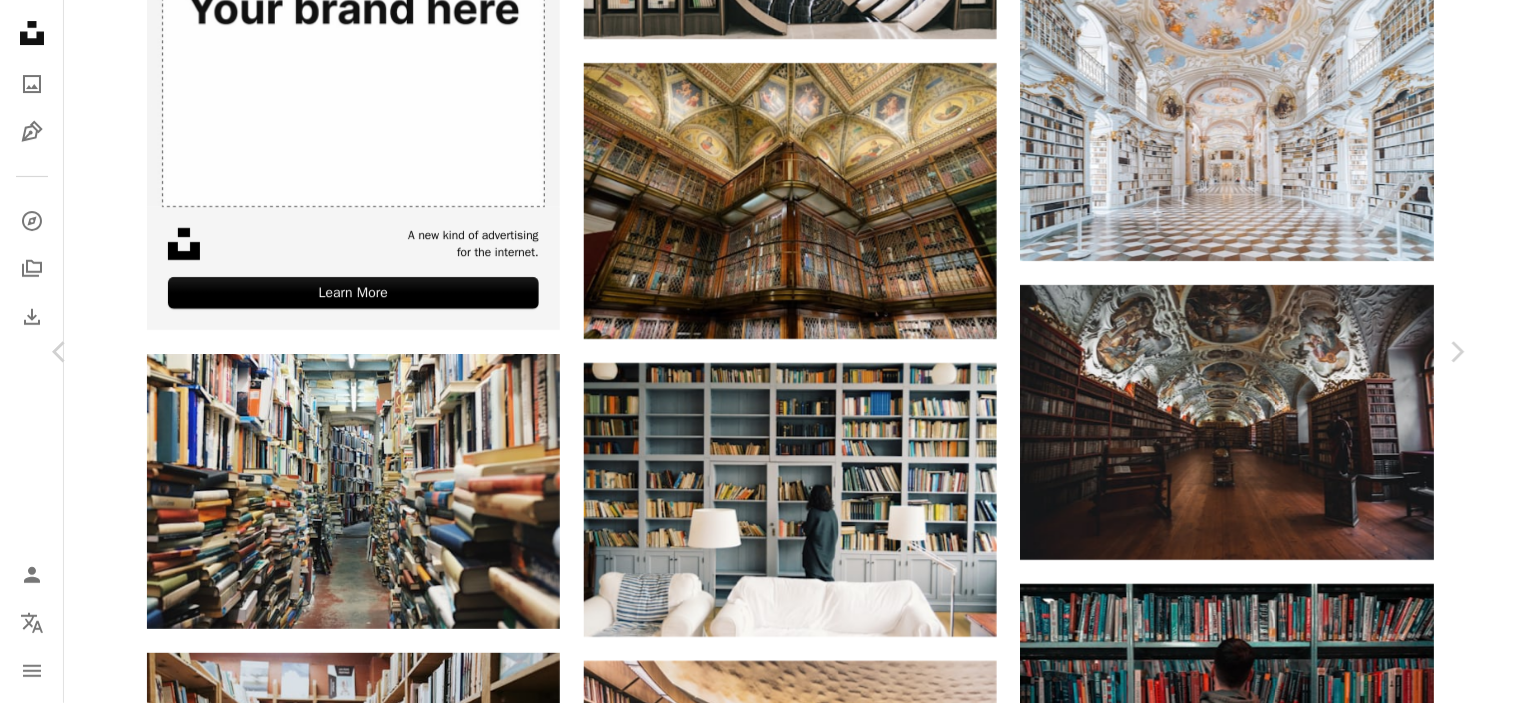 click on "Chevron down" 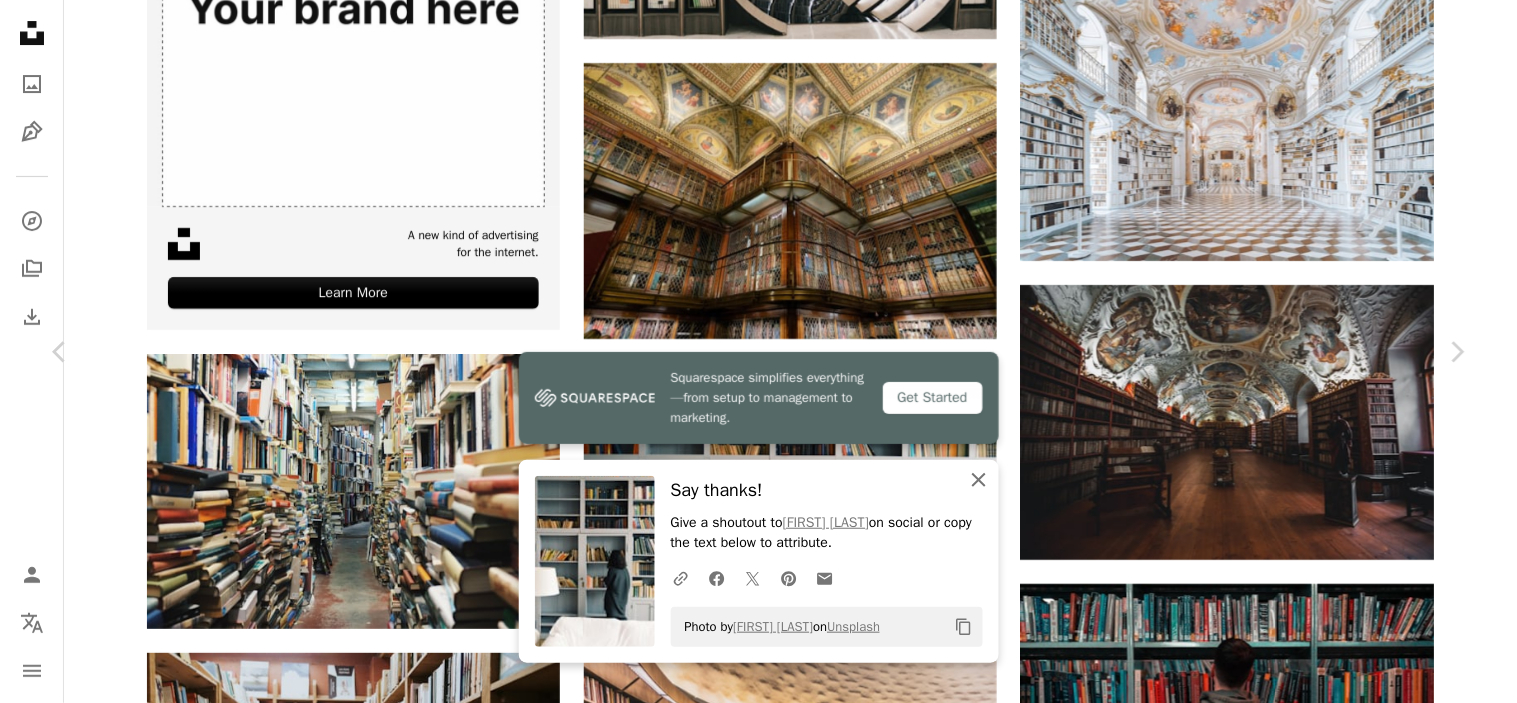drag, startPoint x: 971, startPoint y: 484, endPoint x: 996, endPoint y: 440, distance: 50.606323 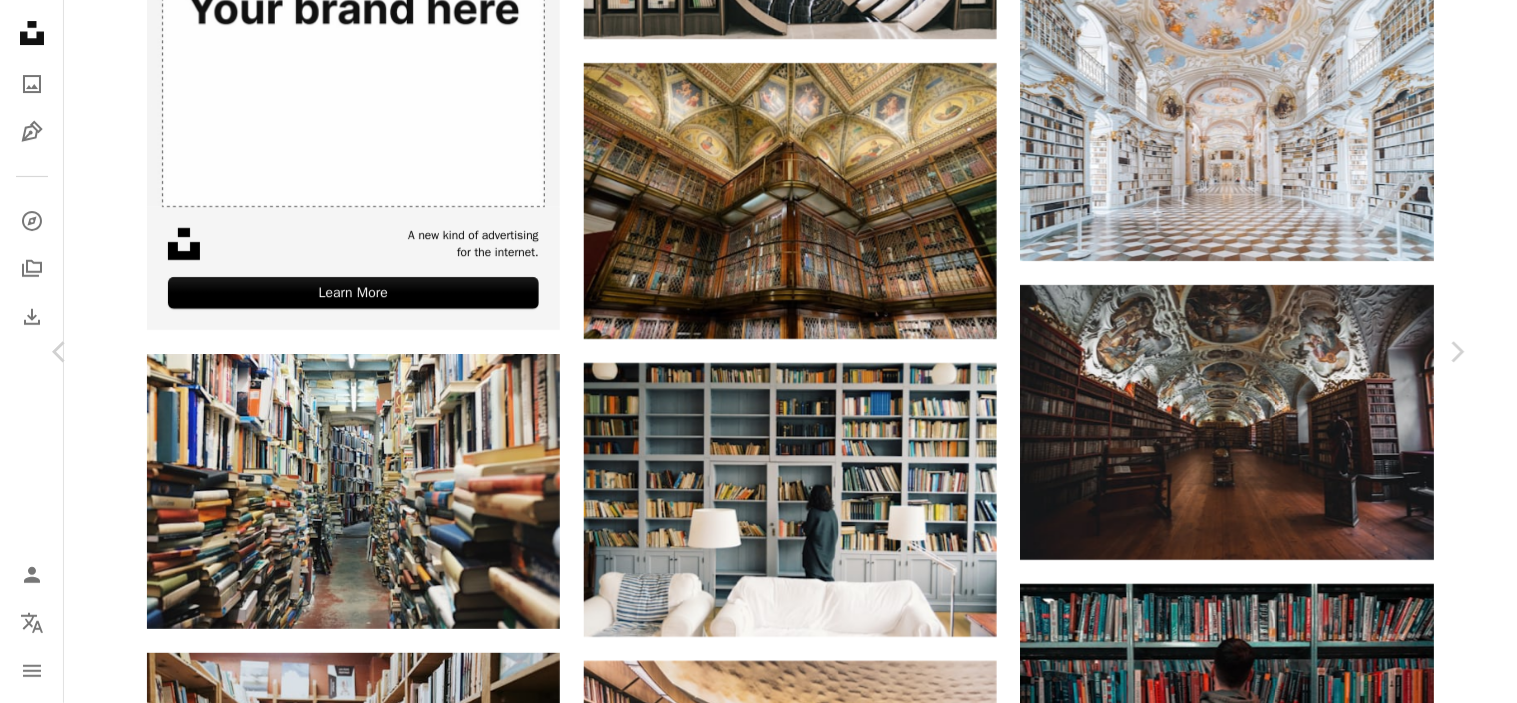 click on "An X shape" at bounding box center (20, 20) 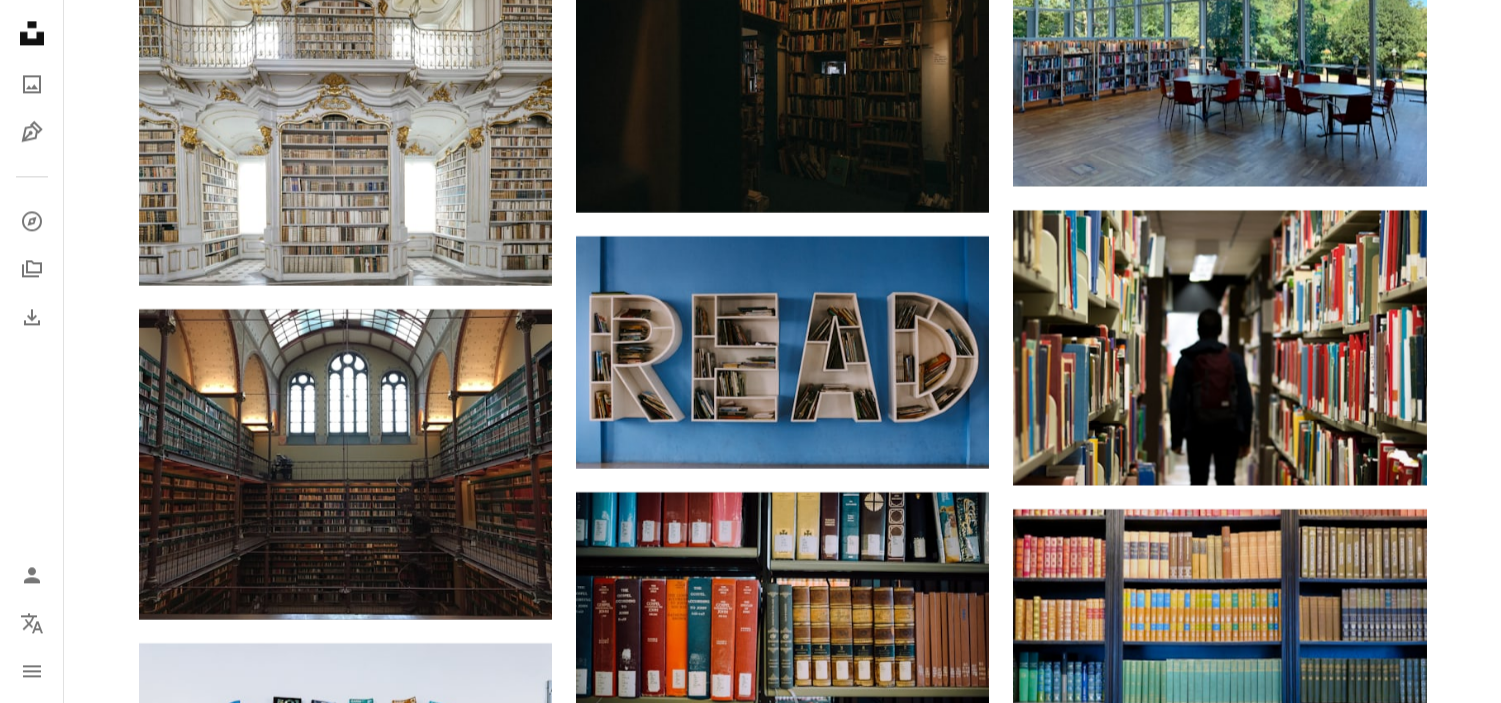 scroll, scrollTop: 8547, scrollLeft: 0, axis: vertical 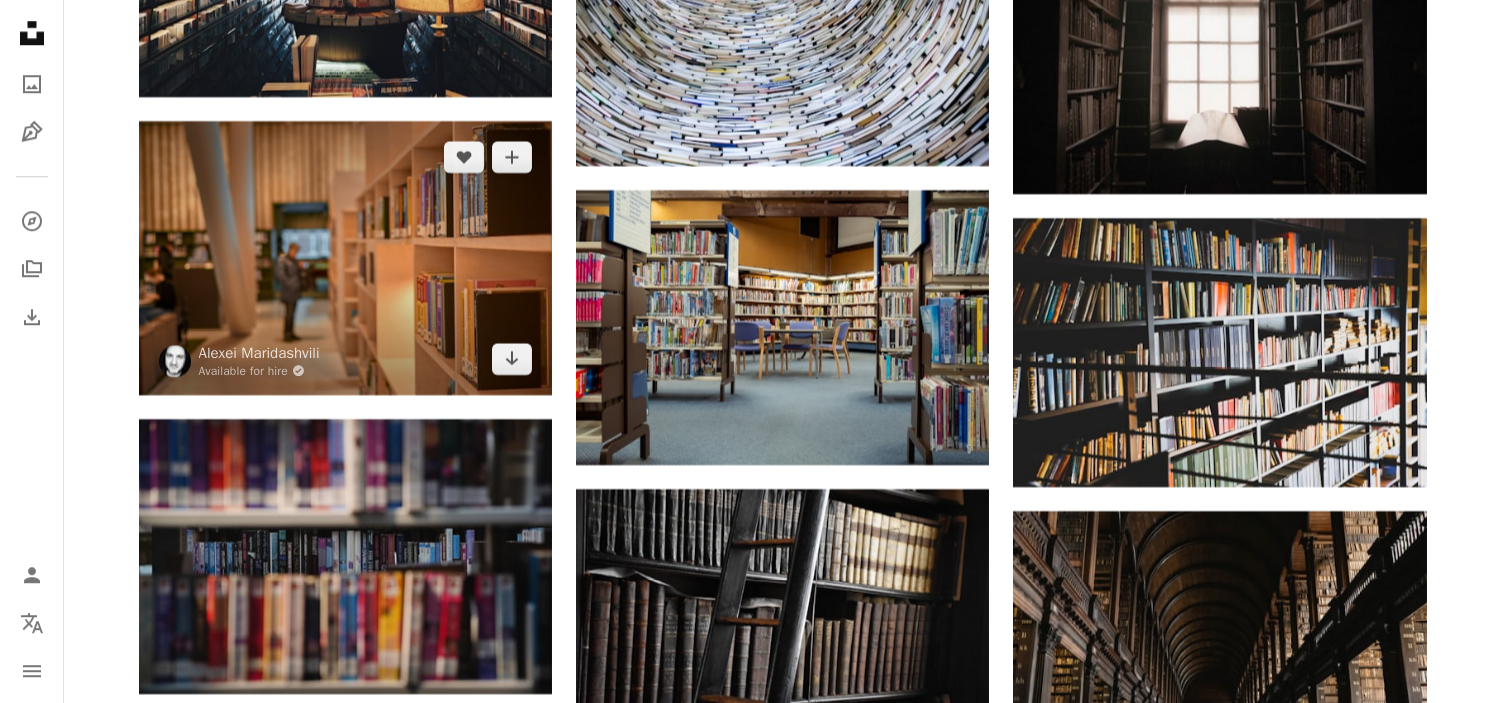 click at bounding box center [345, 258] 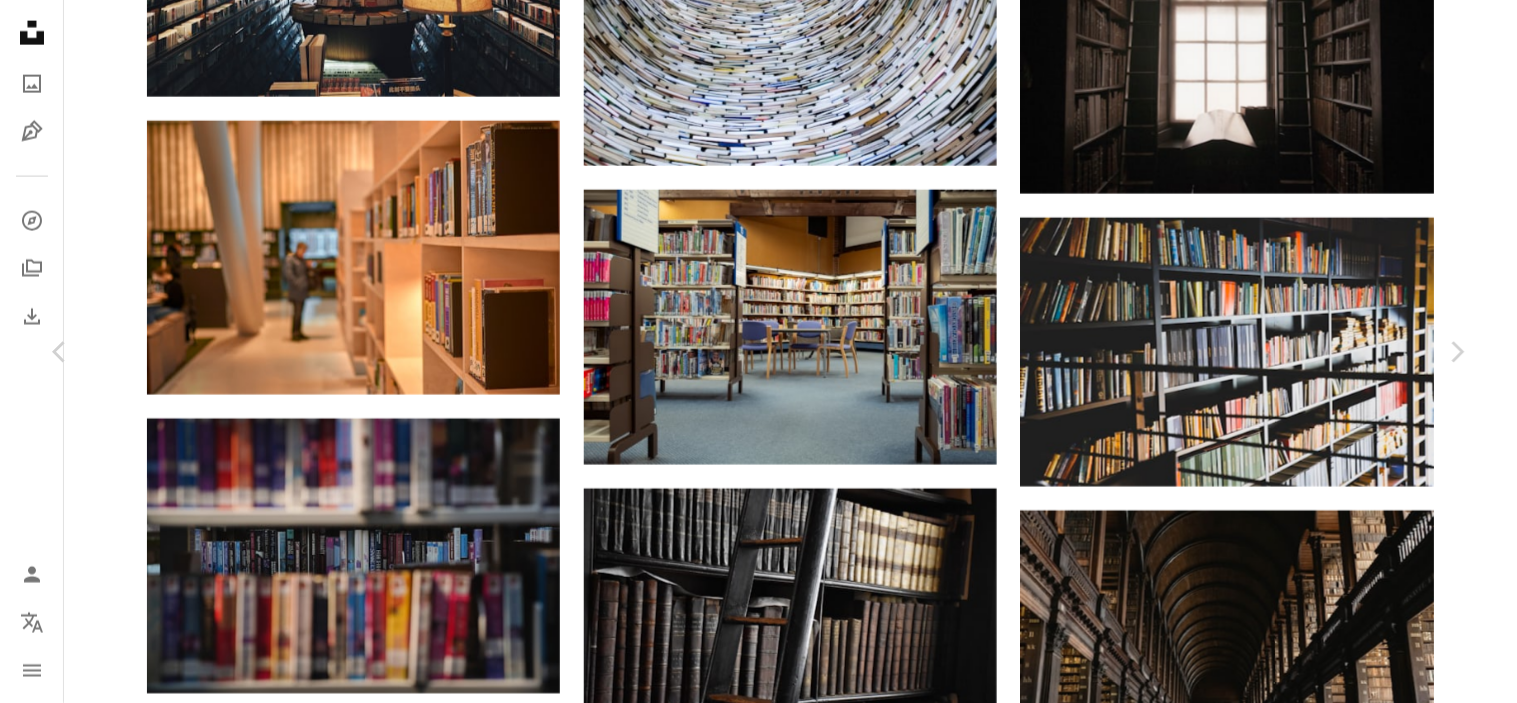 click on "Chevron down" 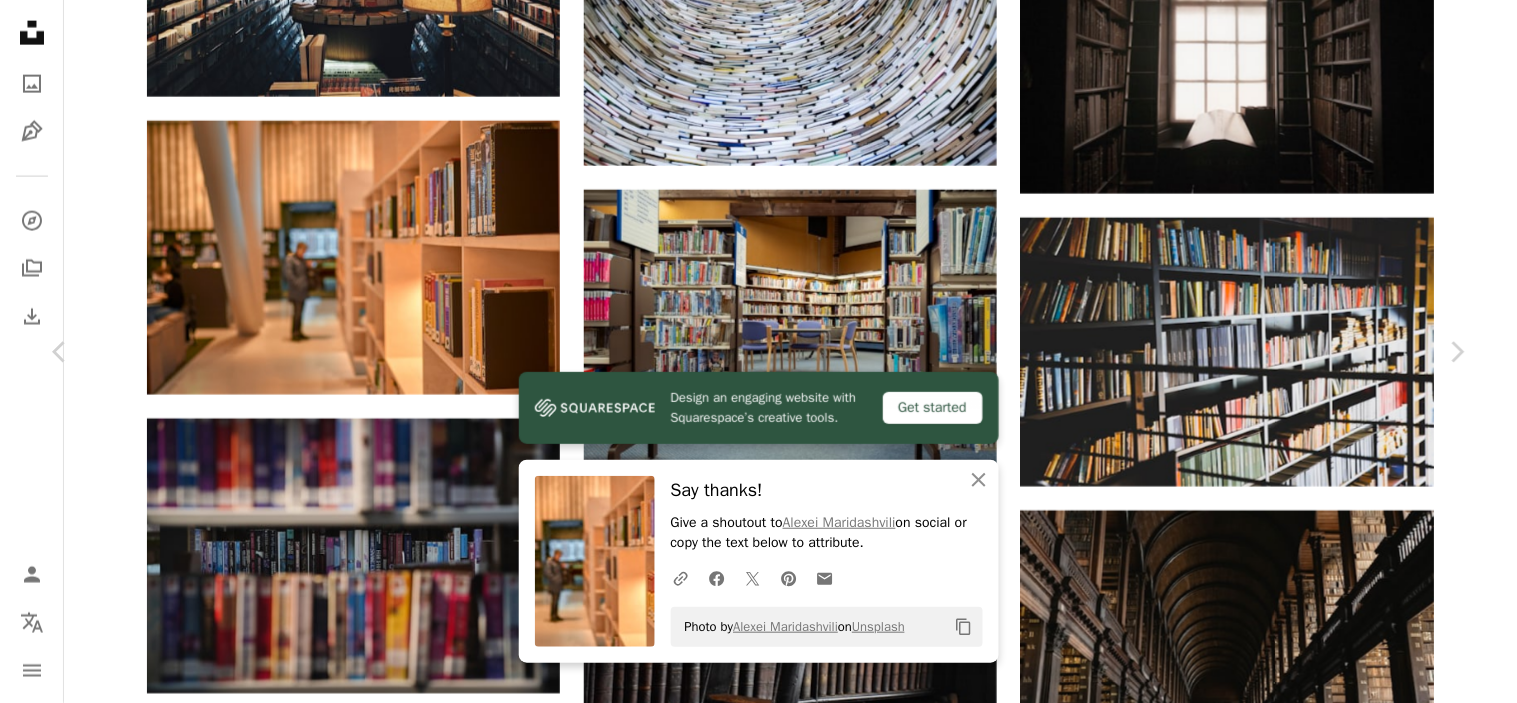 click on "An X shape Chevron left Chevron right Design an engaging website with Squarespace’s creative tools. Get started An X shape Close Say thanks! Give a shoutout to  [FIRST] [LAST]  on social or copy the text below to attribute. A URL sharing icon (chains) Facebook icon X (formerly Twitter) icon Pinterest icon An envelope Photo by  [FIRST] [LAST]  on  Unsplash
Copy content [FIRST] [LAST] Available for hire A checkmark inside of a circle A heart A plus sign Download free Chevron down Zoom in Views 2,893,613 Downloads 19,792 A forward-right arrow Share Info icon Info More Actions Bookshelves on foreground, on background: a man, exit door,  other bookshelves A map marker [CITY], [COUNTRY] Calendar outlined Published on  [MONTH] [DAY], [YEAR] Camera NIKON CORPORATION, NIKON D7000 Safety Free to use under the  Unsplash License books library bookshelf netherlands blurry background blurred background library books bookshop bookshelves library interior black human interior design book room furniture" at bounding box center (758, 3534) 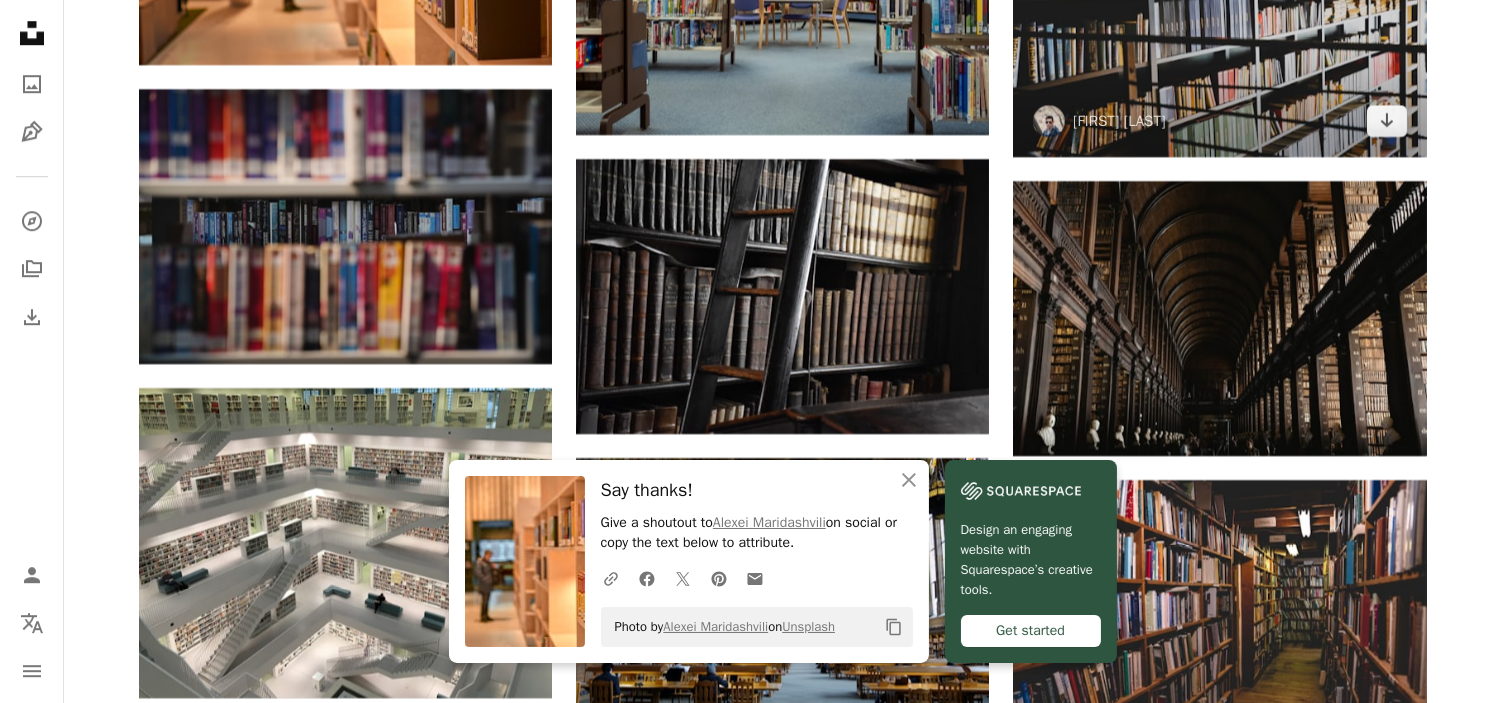 scroll, scrollTop: 10768, scrollLeft: 0, axis: vertical 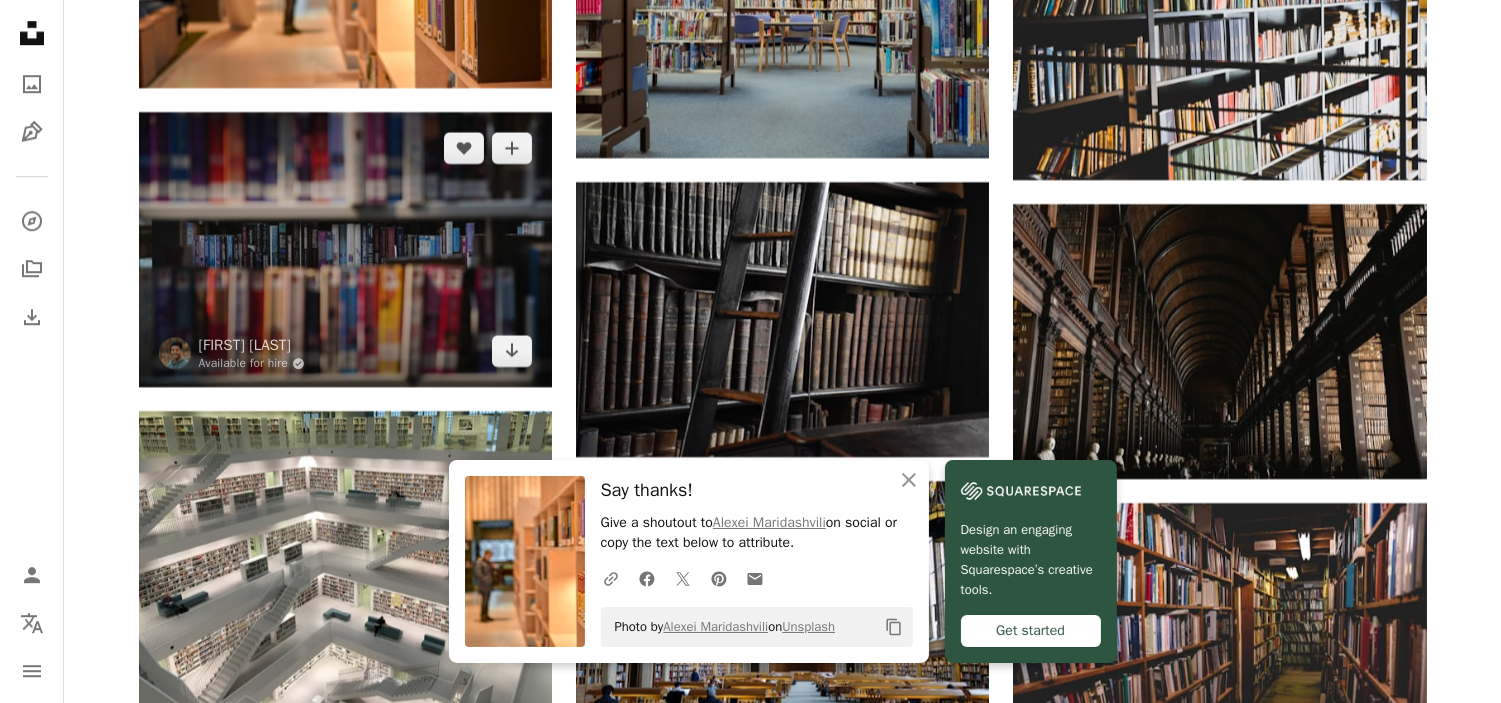 click at bounding box center [345, 249] 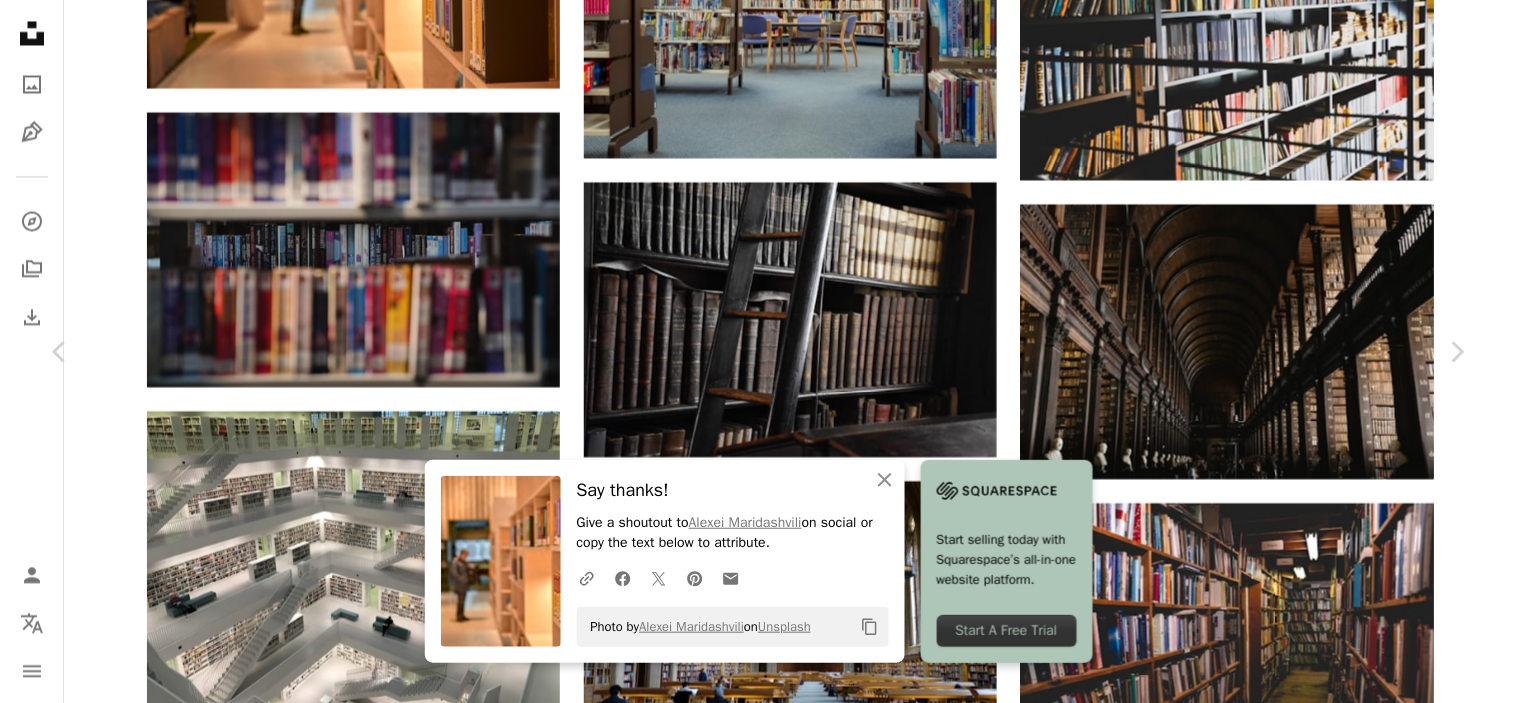 click on "An X shape Chevron left Chevron right An X shape Close Say thanks! Give a shoutout to  [FIRST] [LAST]  on social or copy the text below to attribute. A URL sharing icon (chains) Facebook icon X (formerly Twitter) icon Pinterest icon An envelope Photo by  [FIRST] [LAST]  on  Unsplash
Copy content Start selling today with Squarespace’s all-in-one website platform. Start A Free Trial [FIRST] [LAST] Available for hire A checkmark inside of a circle A heart A plus sign Download free Chevron down Zoom in Views 11,433,523 Downloads 49,728 Featured in Photos A forward-right arrow Share Info icon Info More Actions Read Between the Lines A map marker [CITY], [COUNTRY] Calendar outlined Published on  [MONTH] [DAY], [YEAR] Camera SONY, ILCE-7M3 Safety Free to use under the  Unsplash License wallpaper business books book library learning bookshelf bokeh word backround words learn read book shelf library interior education furniture united states shelf bookcase Free pictures  |  View more on iStock" at bounding box center [758, 5361] 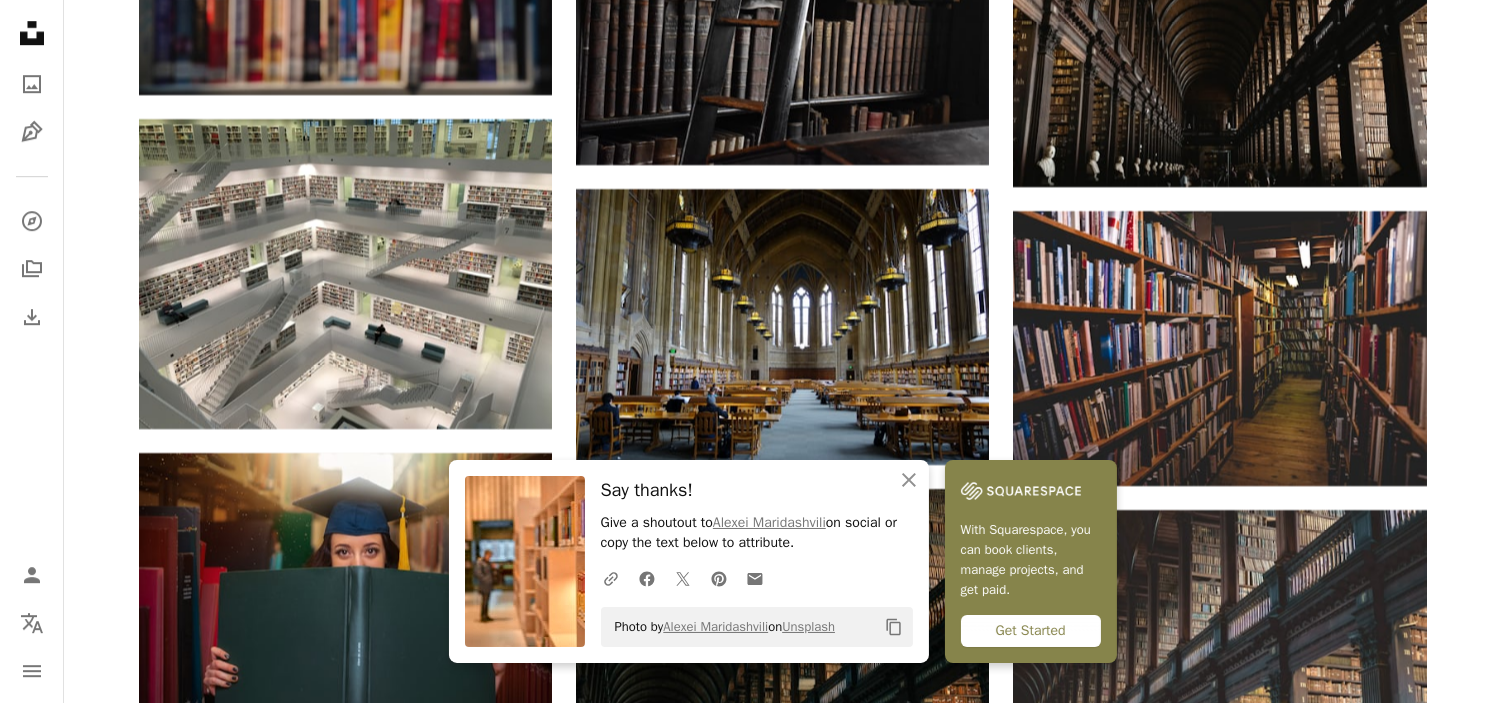 scroll, scrollTop: 11113, scrollLeft: 0, axis: vertical 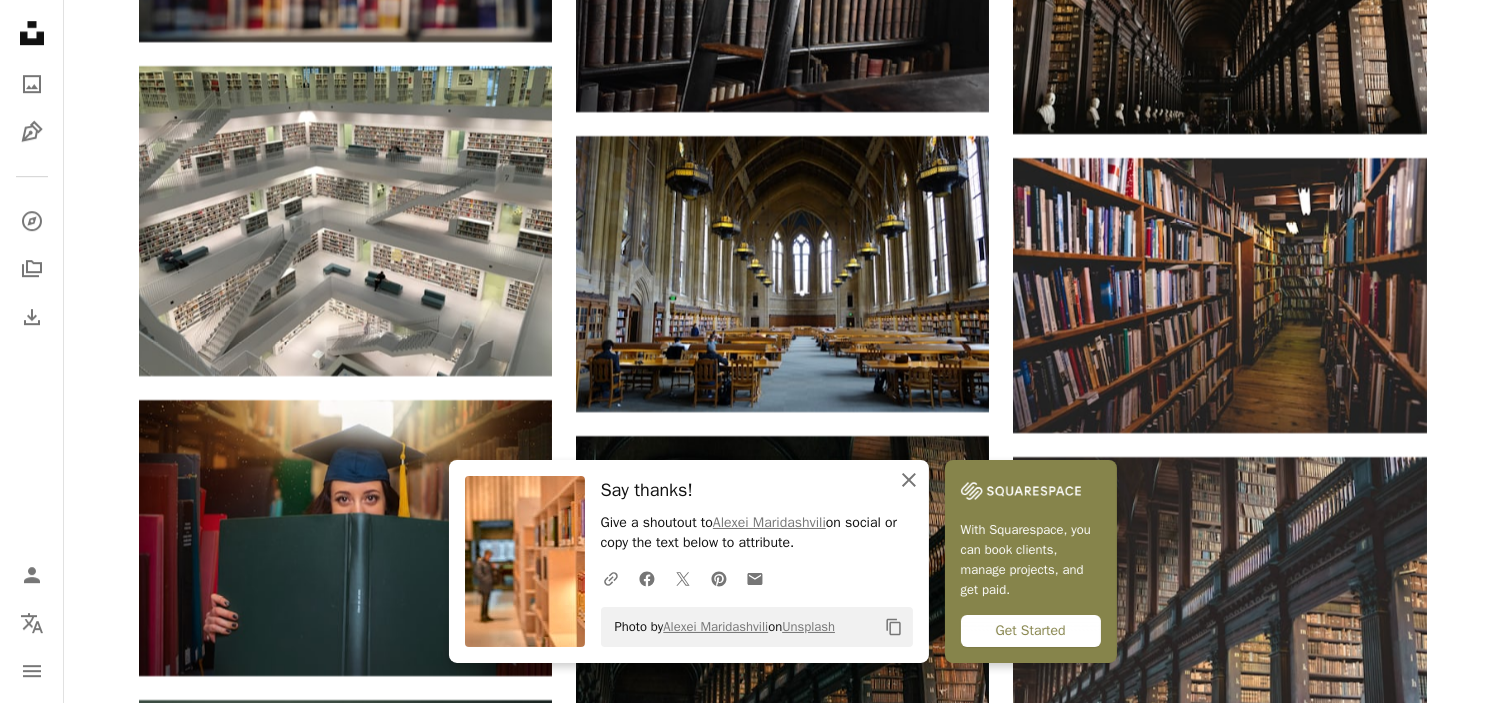 click on "An X shape" 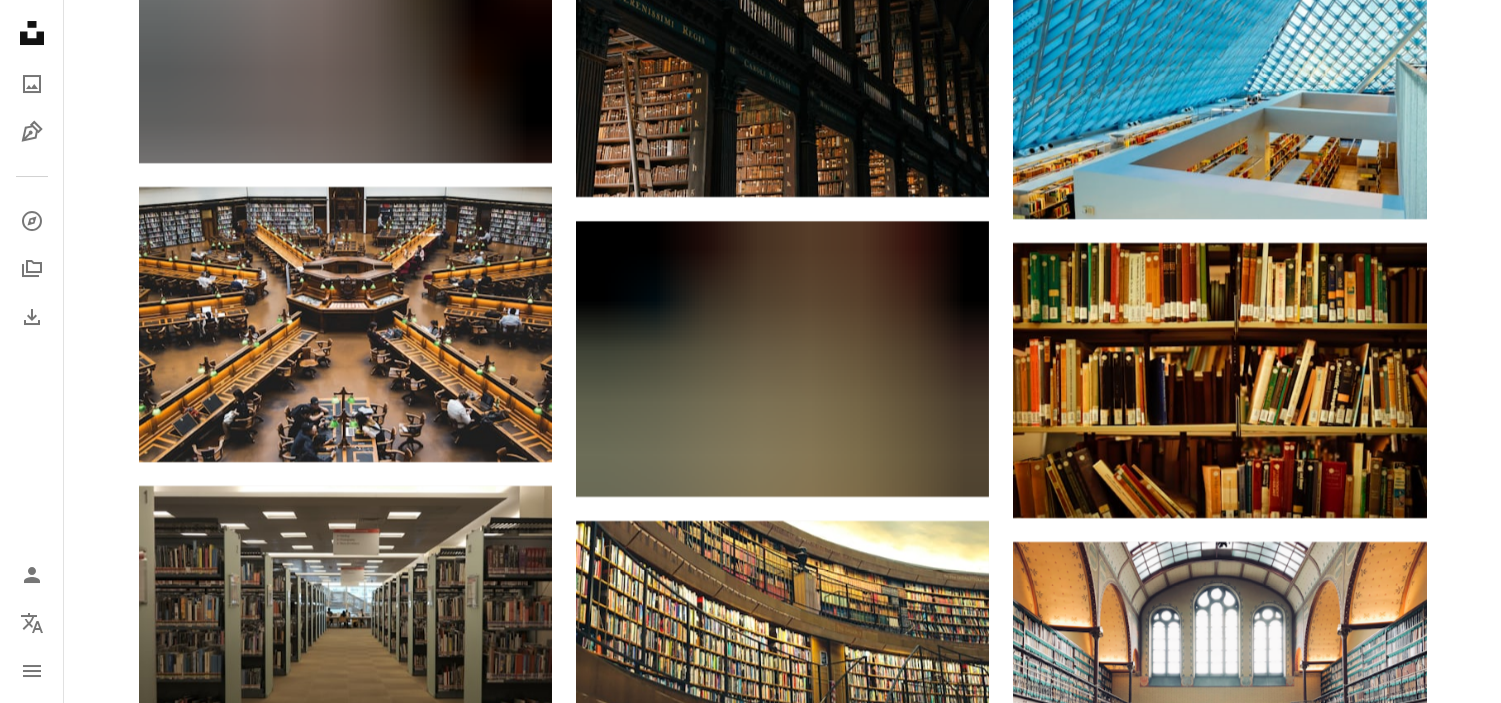 scroll, scrollTop: 13235, scrollLeft: 0, axis: vertical 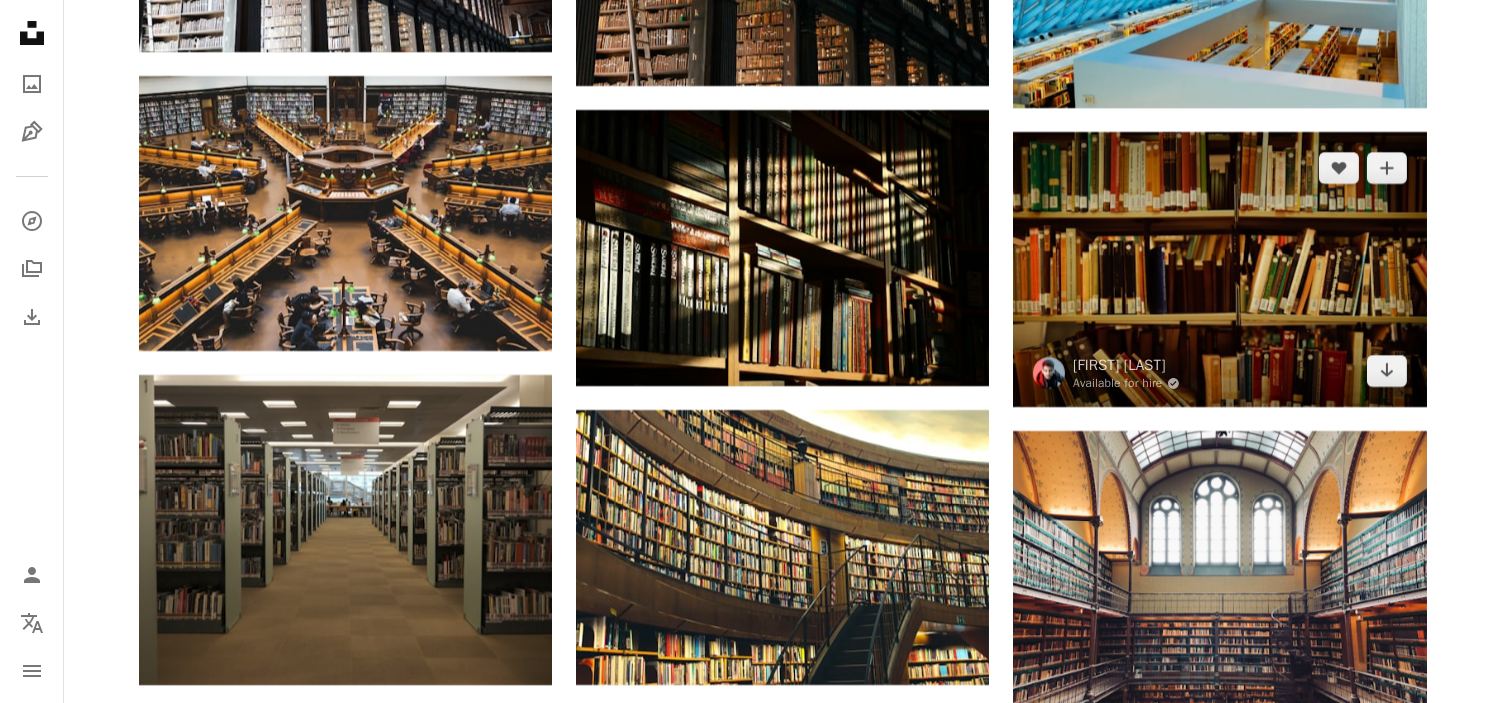 click at bounding box center (1219, 269) 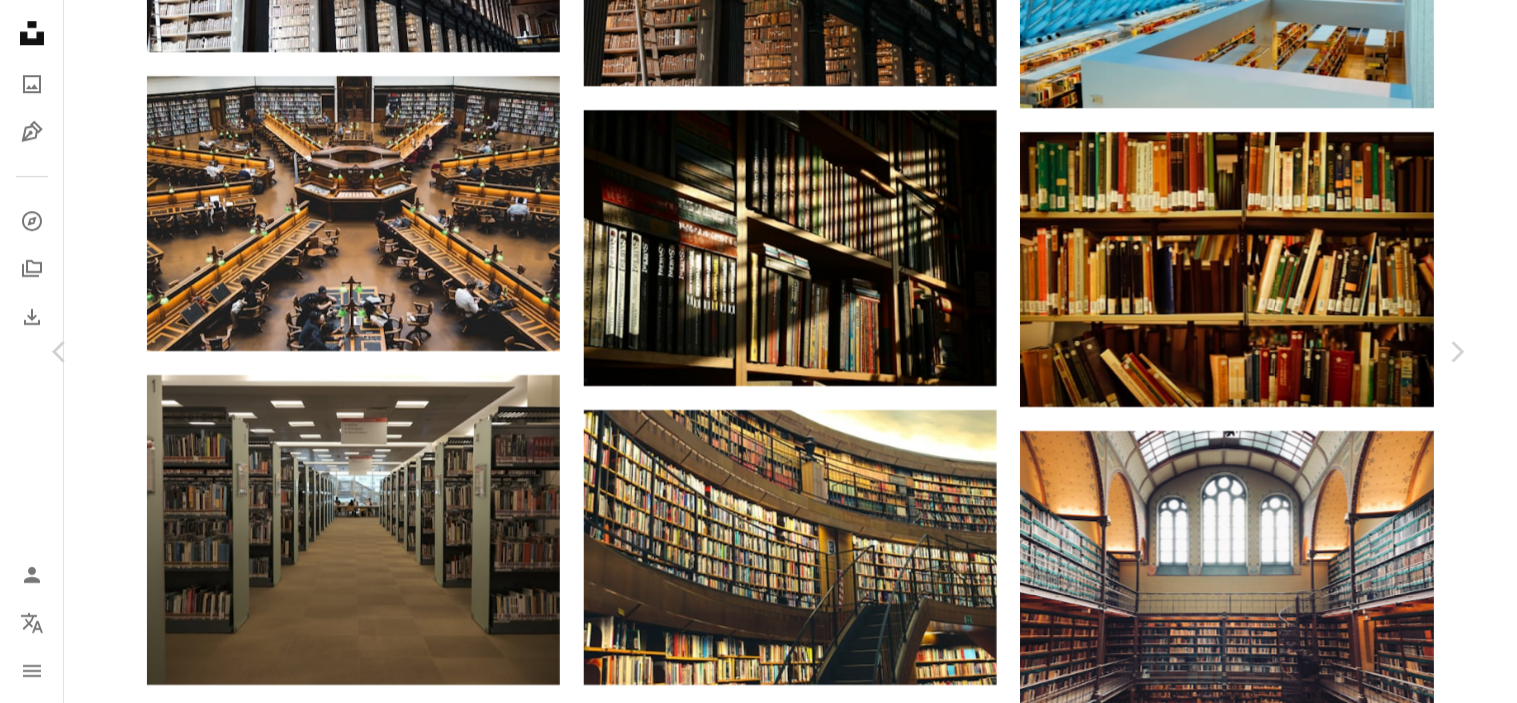click on "An X shape Chevron left Chevron right [FIRST] [LAST] Available for hire A checkmark inside of a circle A heart A plus sign Download free Chevron down Zoom in Views 56,566 Downloads 988 A forward-right arrow Share Info icon Info More Actions Calendar outlined Published on  [MONTH] [DAY], [YEAR] Camera Canon, EOS M50 Safety Free to use under the  Unsplash License books book library library background furniture shelf indoors bookcase publication Free pictures Browse premium related images on iStock  |  Save 20% with code UNSPLASH20 View more on iStock  ↗ Related images A heart A plus sign Trnava University Arrow pointing down A heart A plus sign [FIRST] [LAST] Available for hire A checkmark inside of a circle Arrow pointing down Plus sign for Unsplash+ A heart A plus sign [FIRST] [LAST] For  Unsplash+ A lock Download A heart A plus sign [FIRST] [LAST] Available for hire A checkmark inside of a circle Arrow pointing down" at bounding box center [758, 4691] 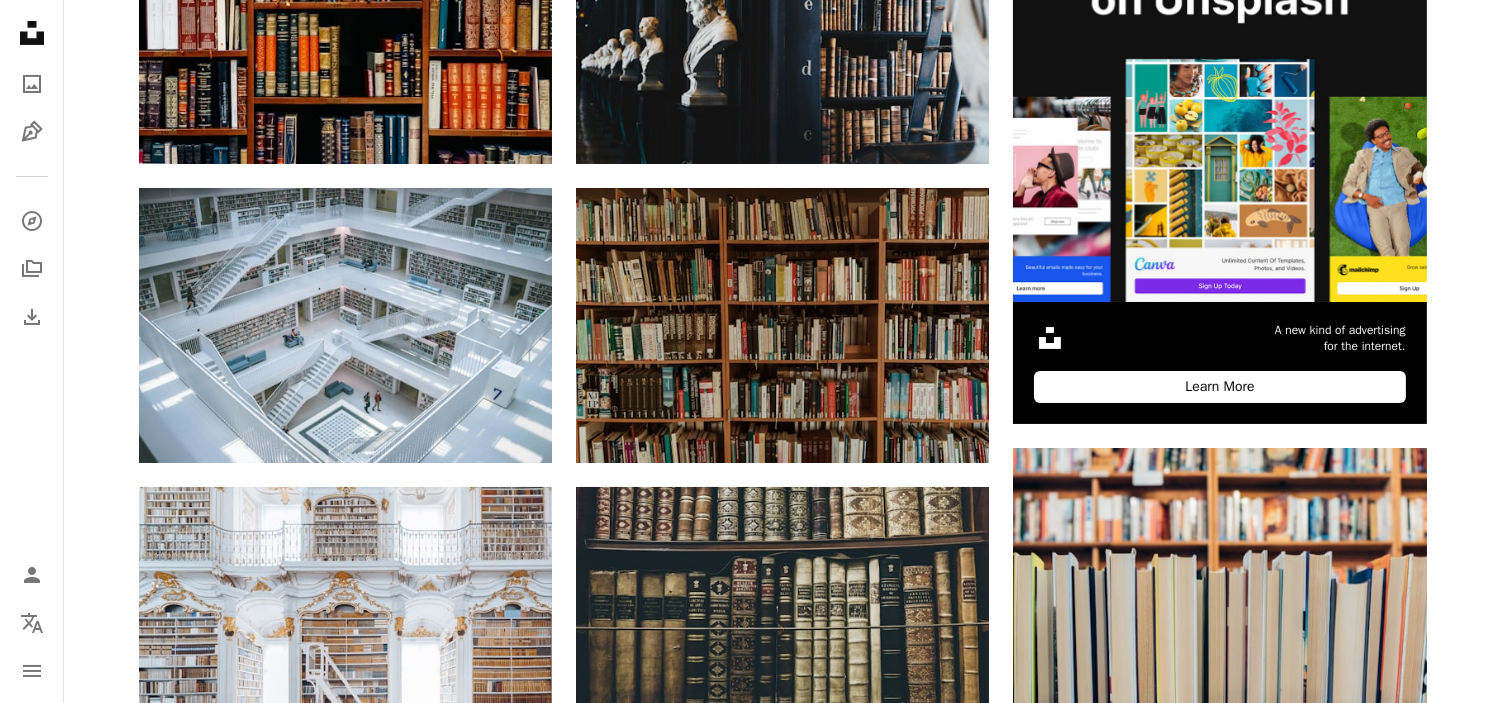 scroll, scrollTop: 0, scrollLeft: 0, axis: both 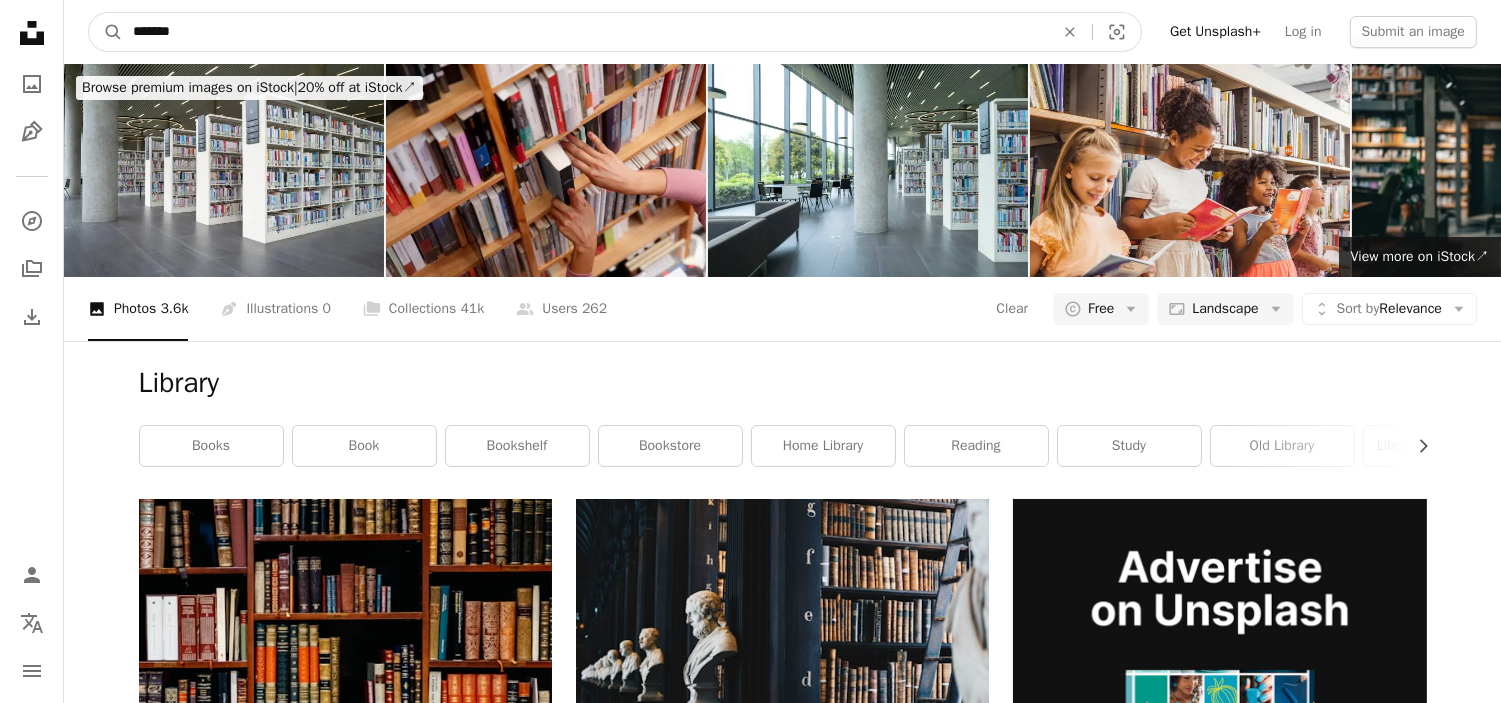 click on "*******" at bounding box center [585, 32] 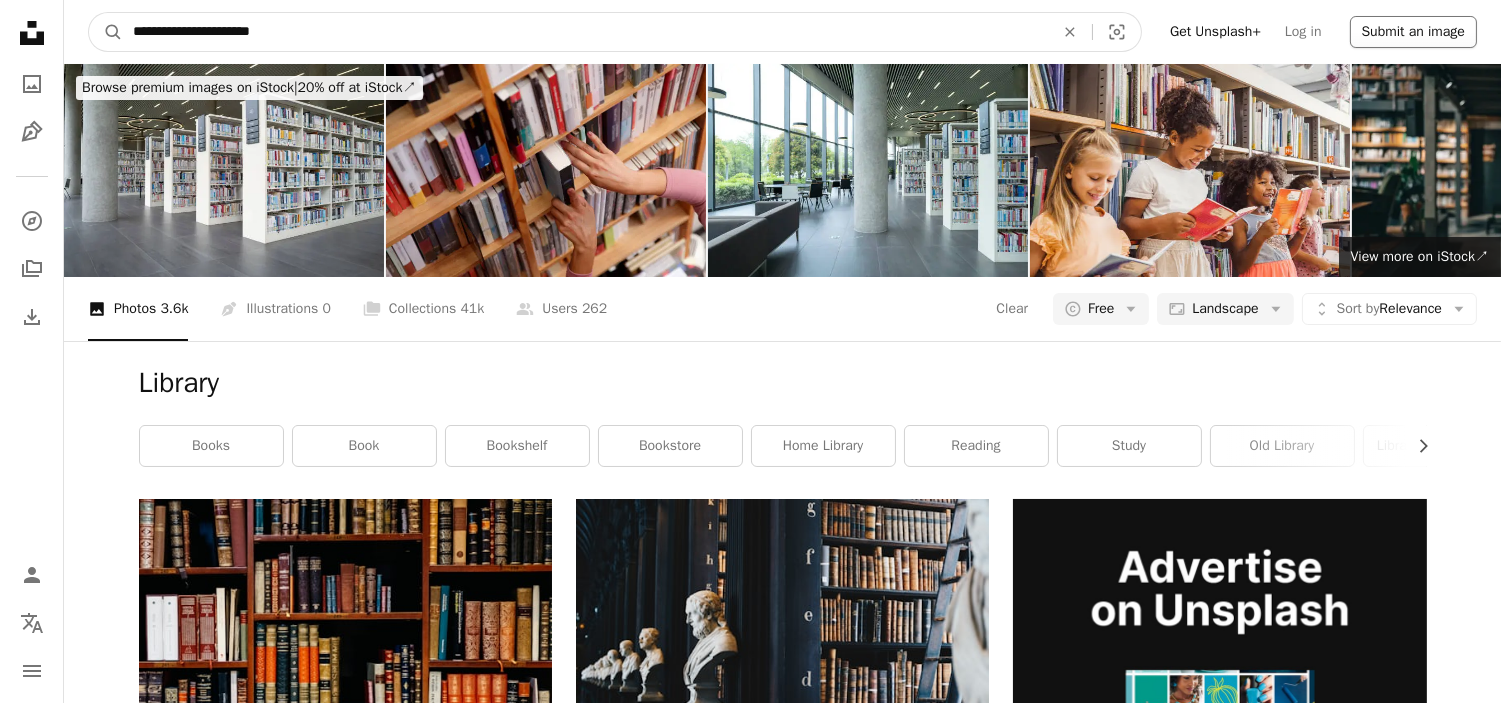 type on "**********" 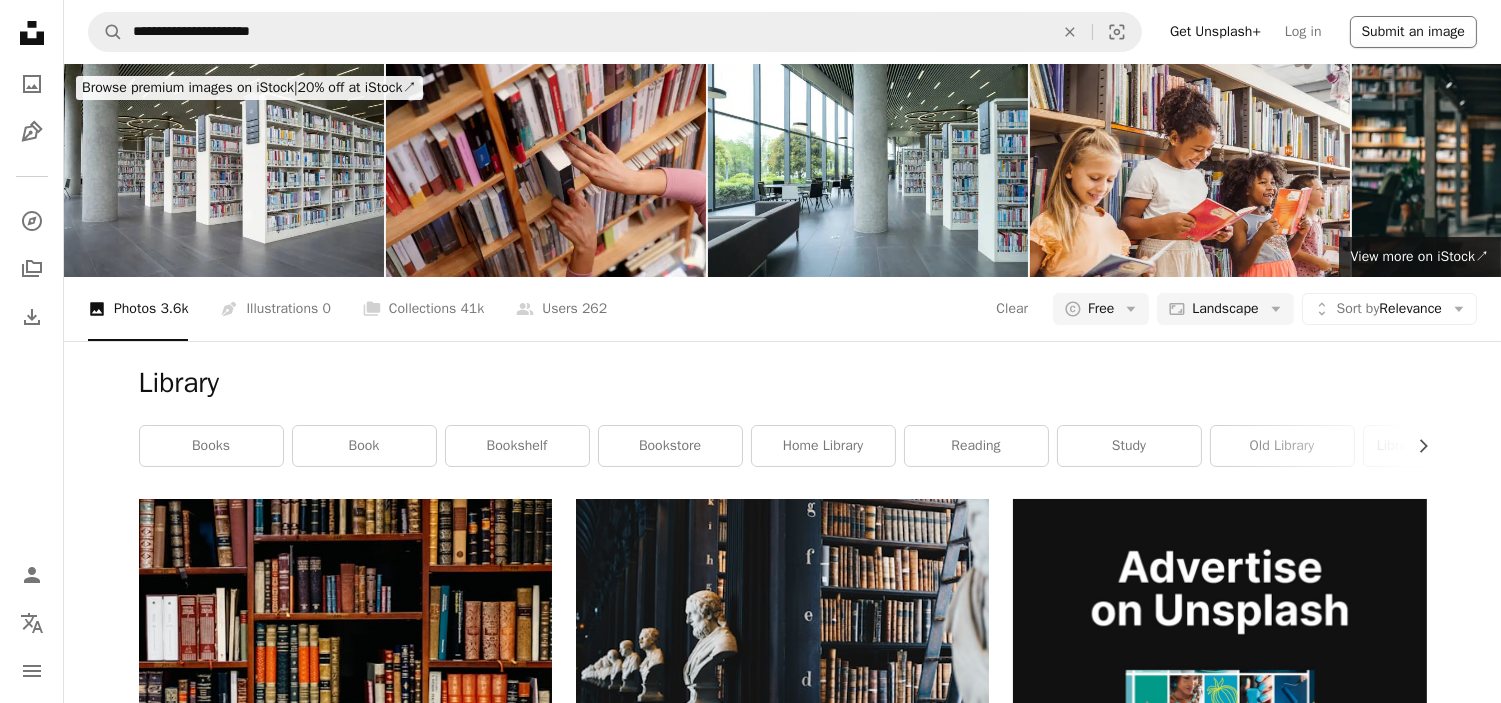 click on "Submit an image" at bounding box center [1413, 32] 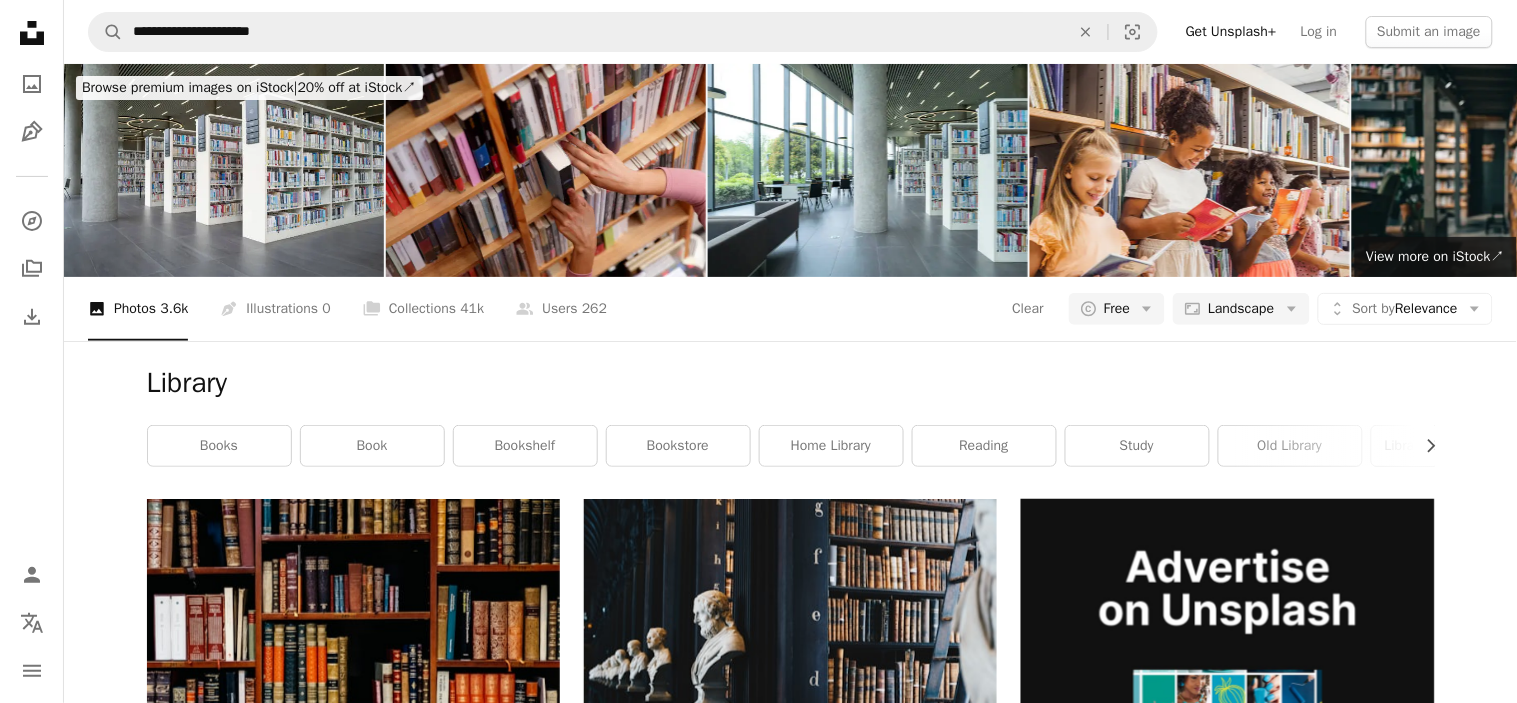 click on "An X shape Join Unsplash Already have an account?  Login First name Last name Email Username  (only letters, numbers and underscores) Password  (min. 8 char) Join By joining, you agree to the  Terms  and  Privacy Policy ." at bounding box center (758, 22209) 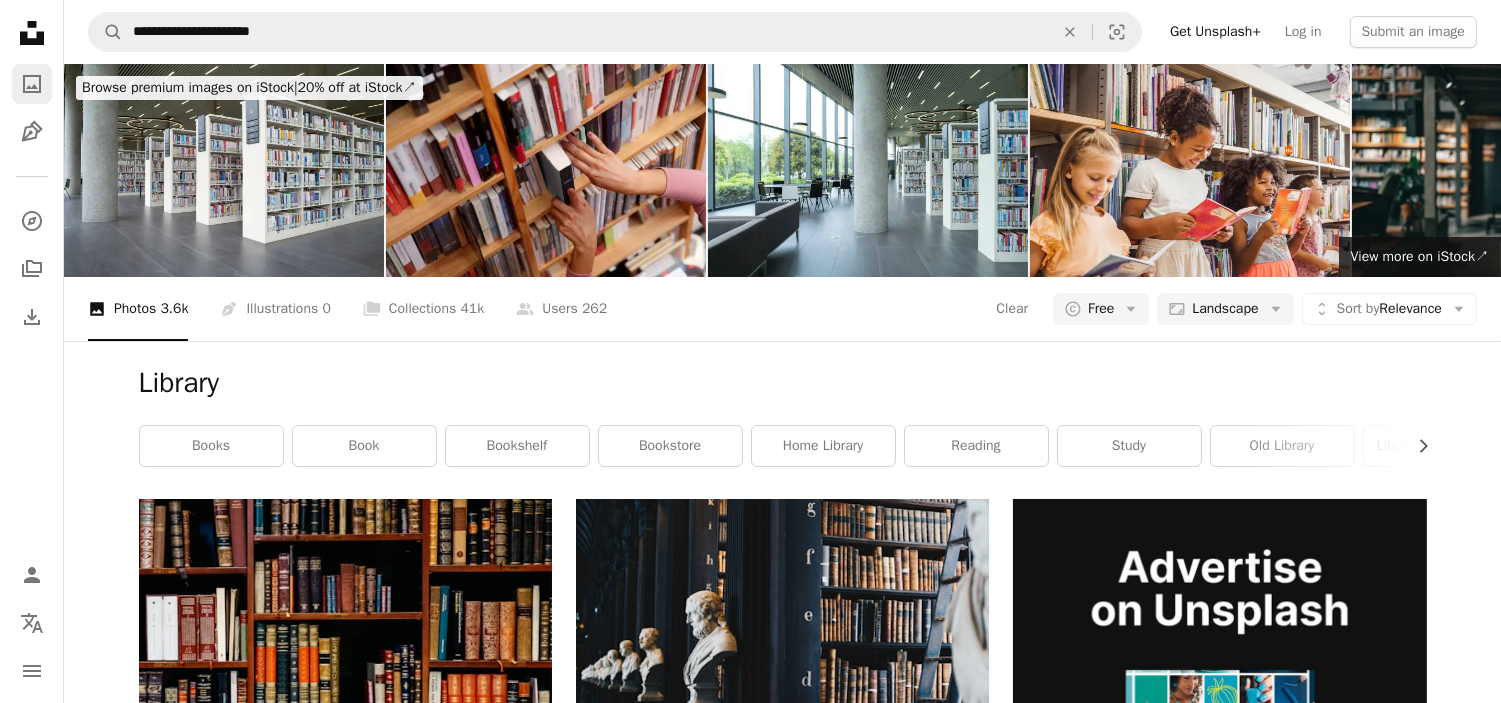 click on "A photo" 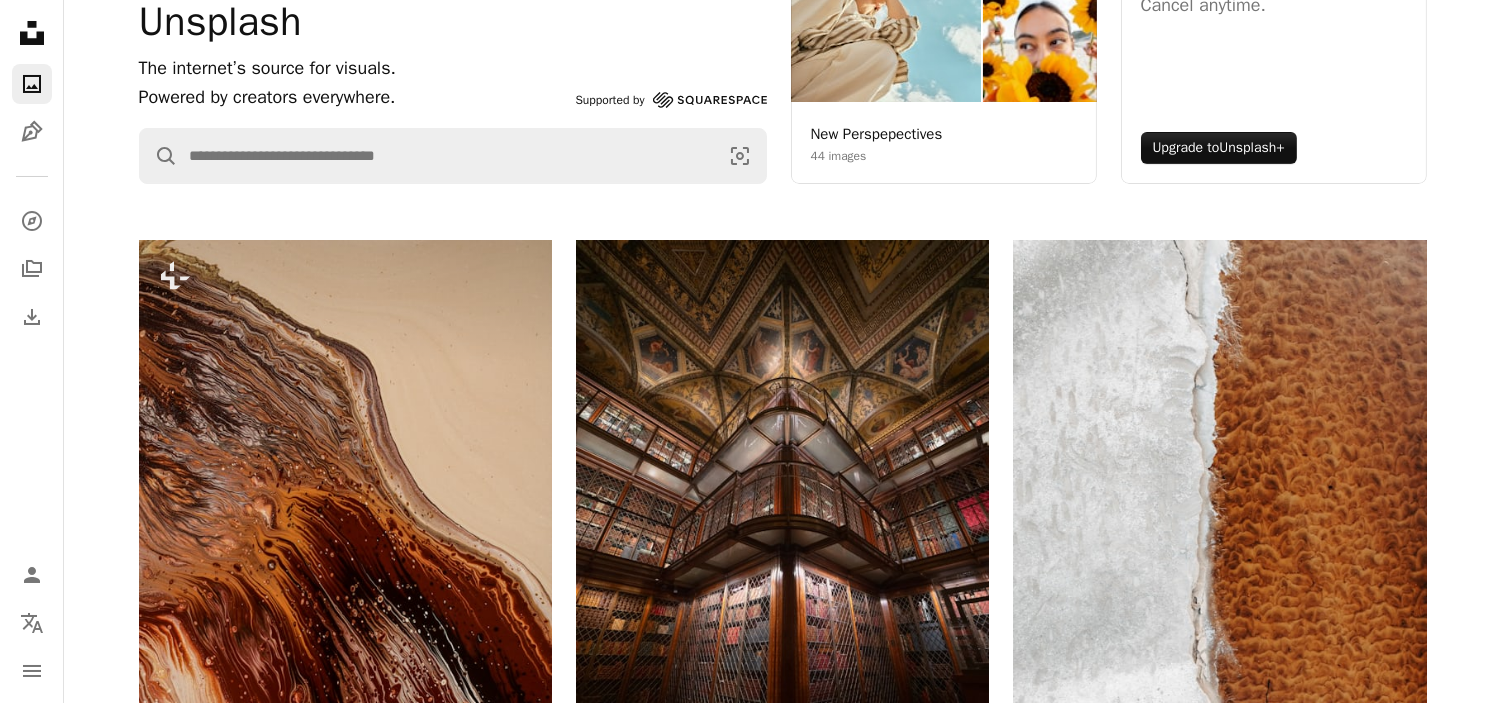 scroll, scrollTop: 342, scrollLeft: 0, axis: vertical 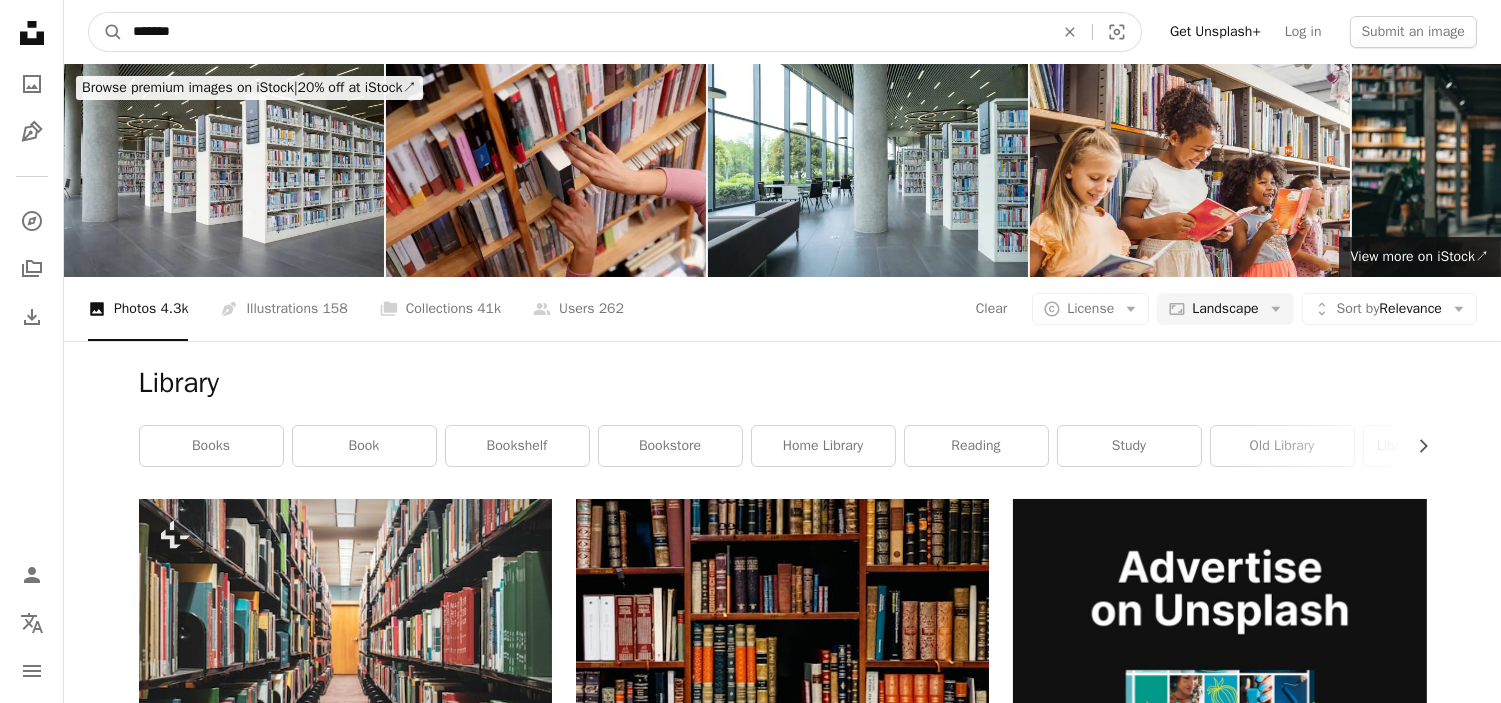 click on "*******" at bounding box center [585, 32] 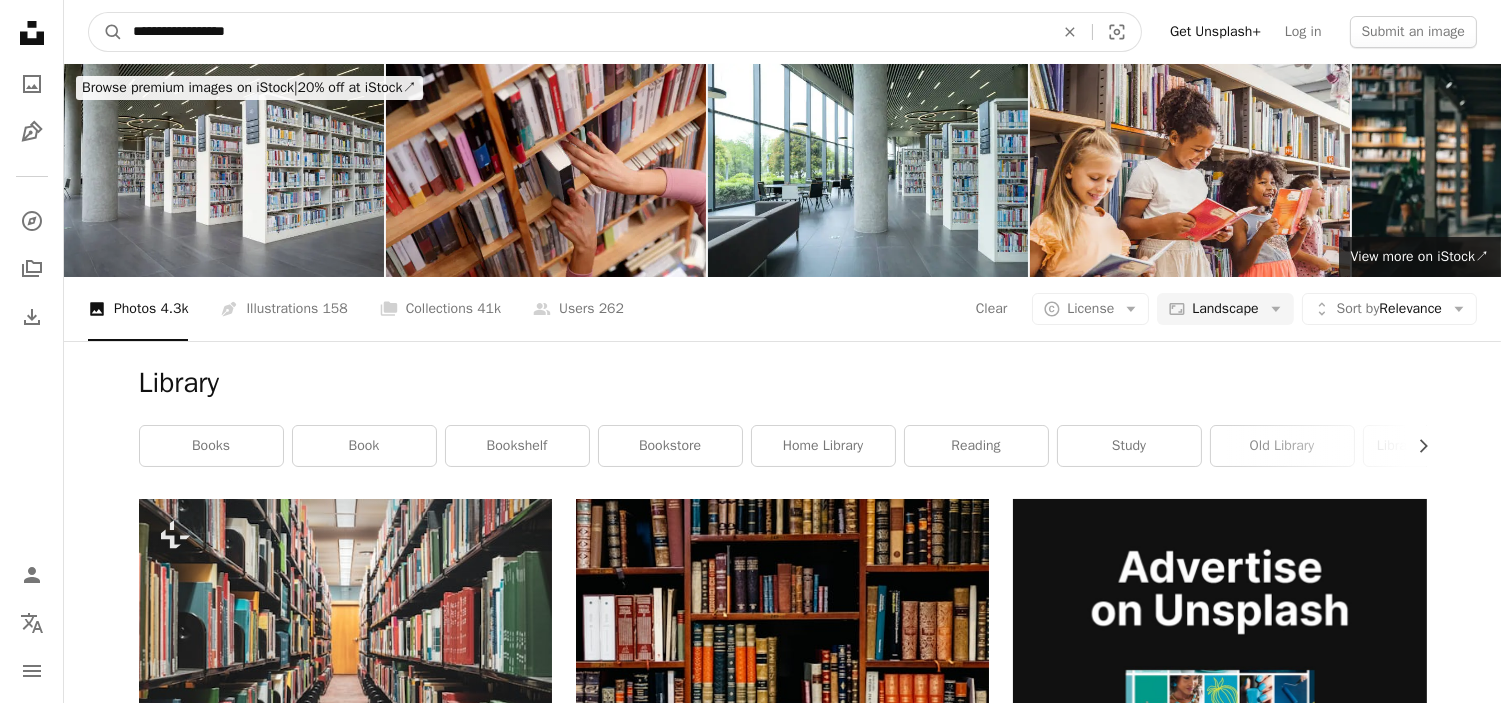 type on "**********" 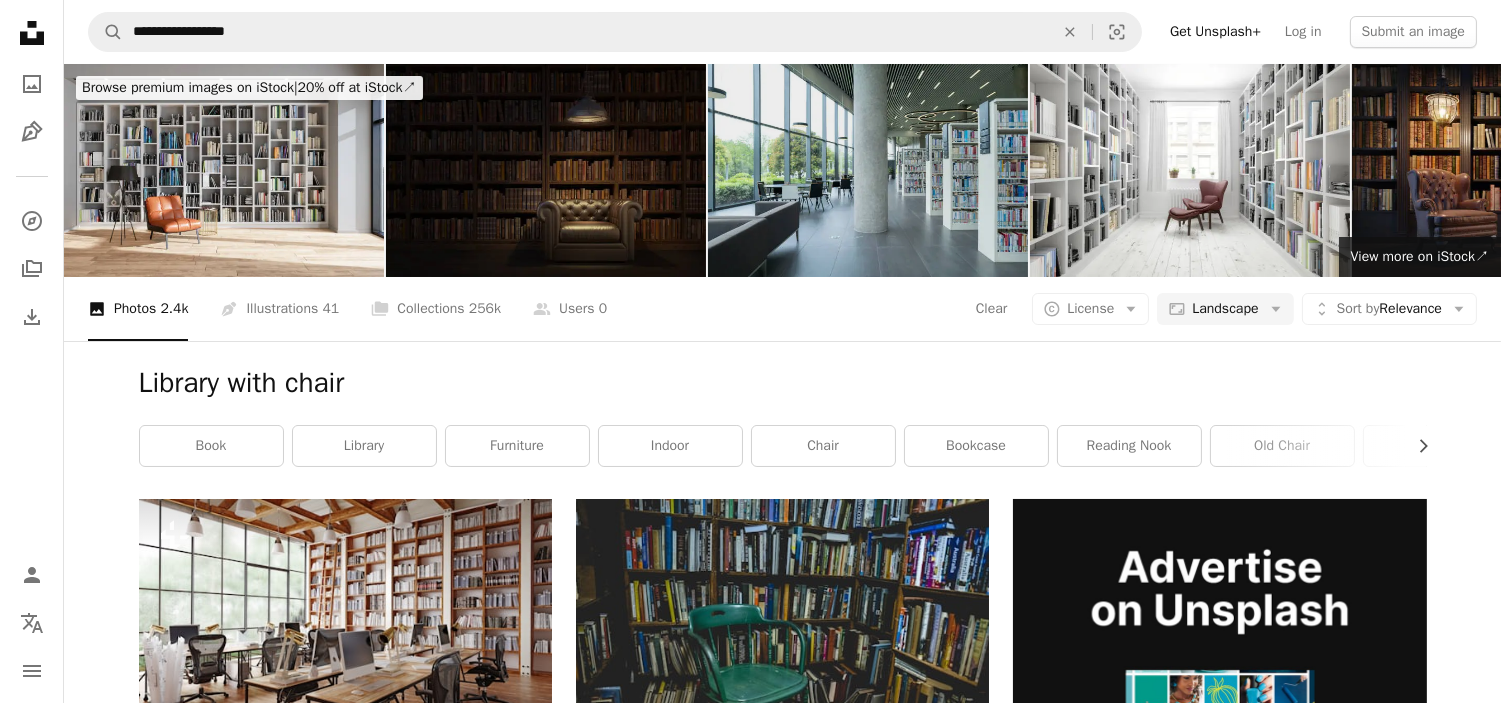 click at bounding box center [868, 170] 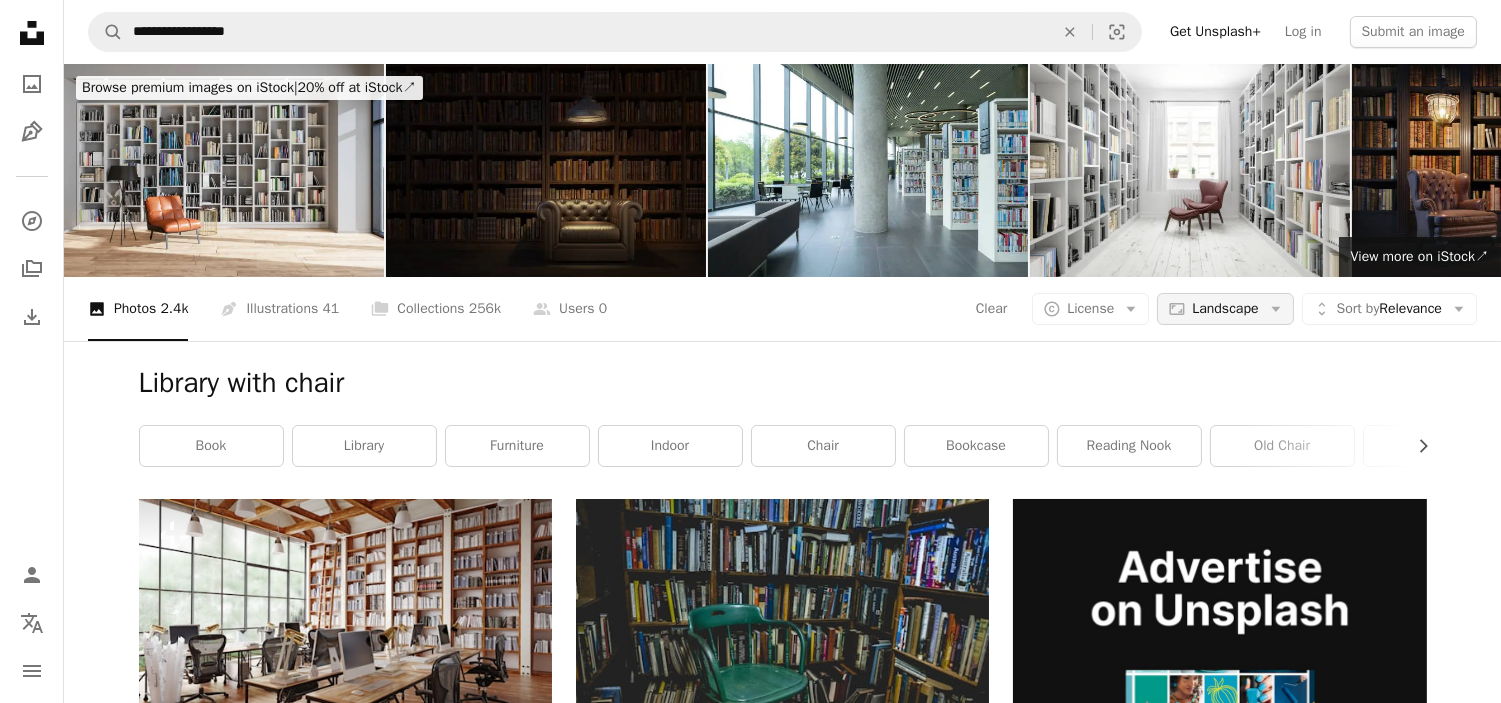 click on "Landscape" at bounding box center (1225, 309) 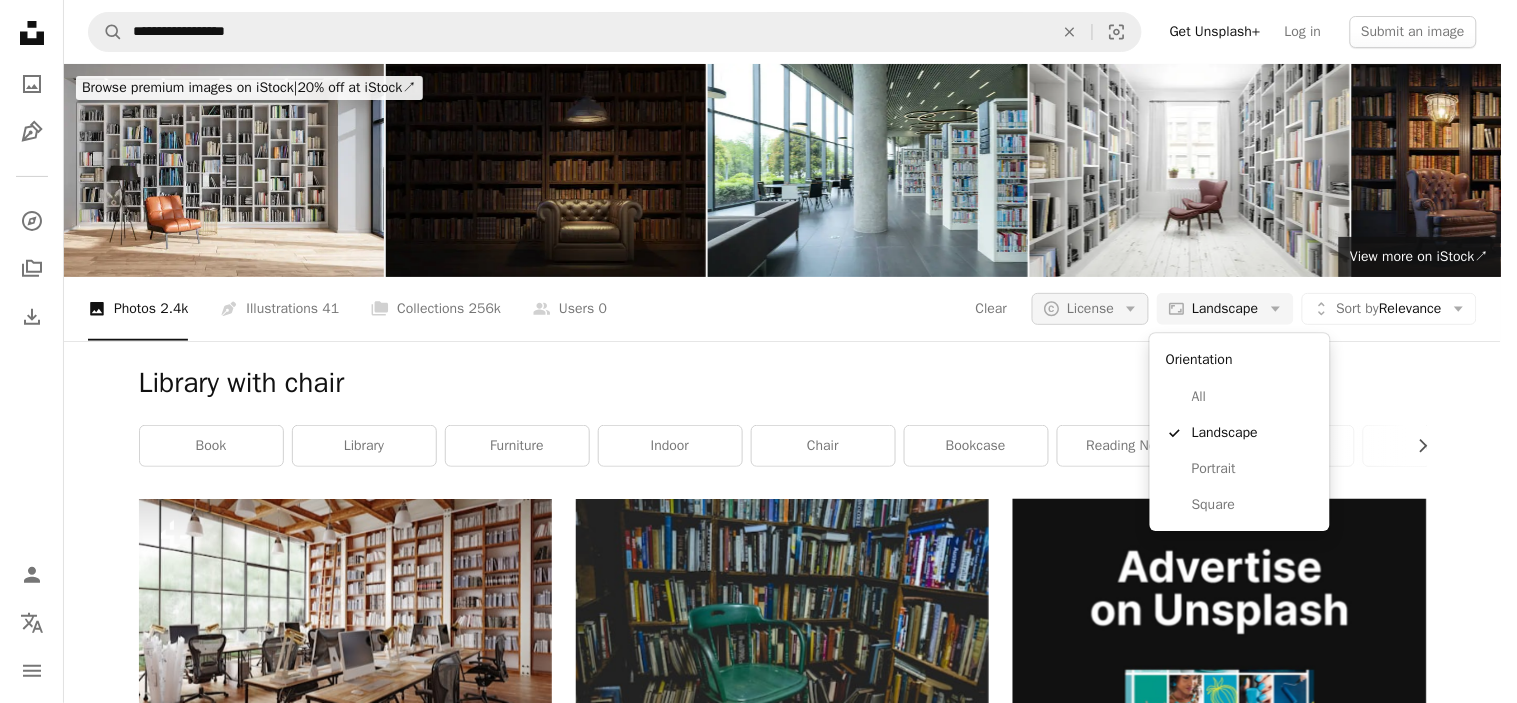 click on "**********" at bounding box center [750, 351] 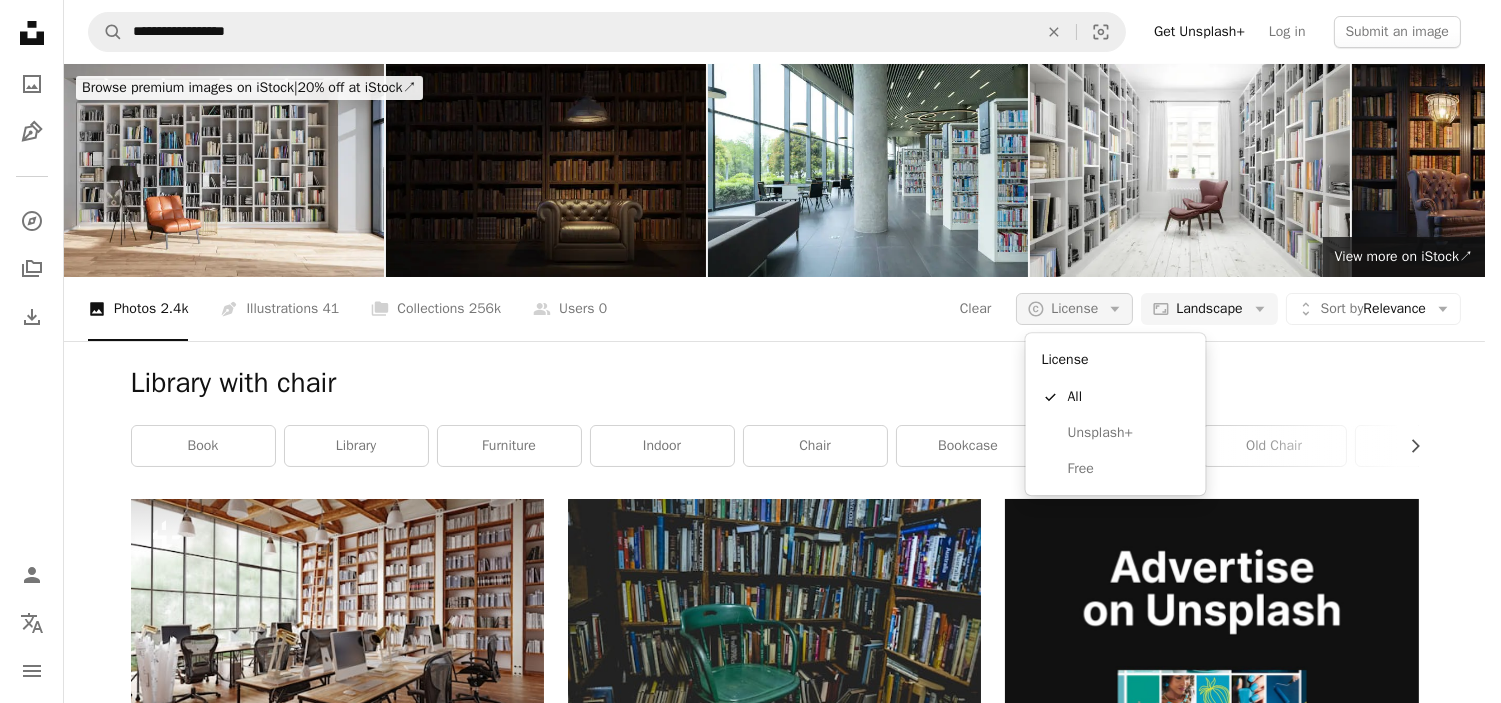 click on "License" at bounding box center [1074, 309] 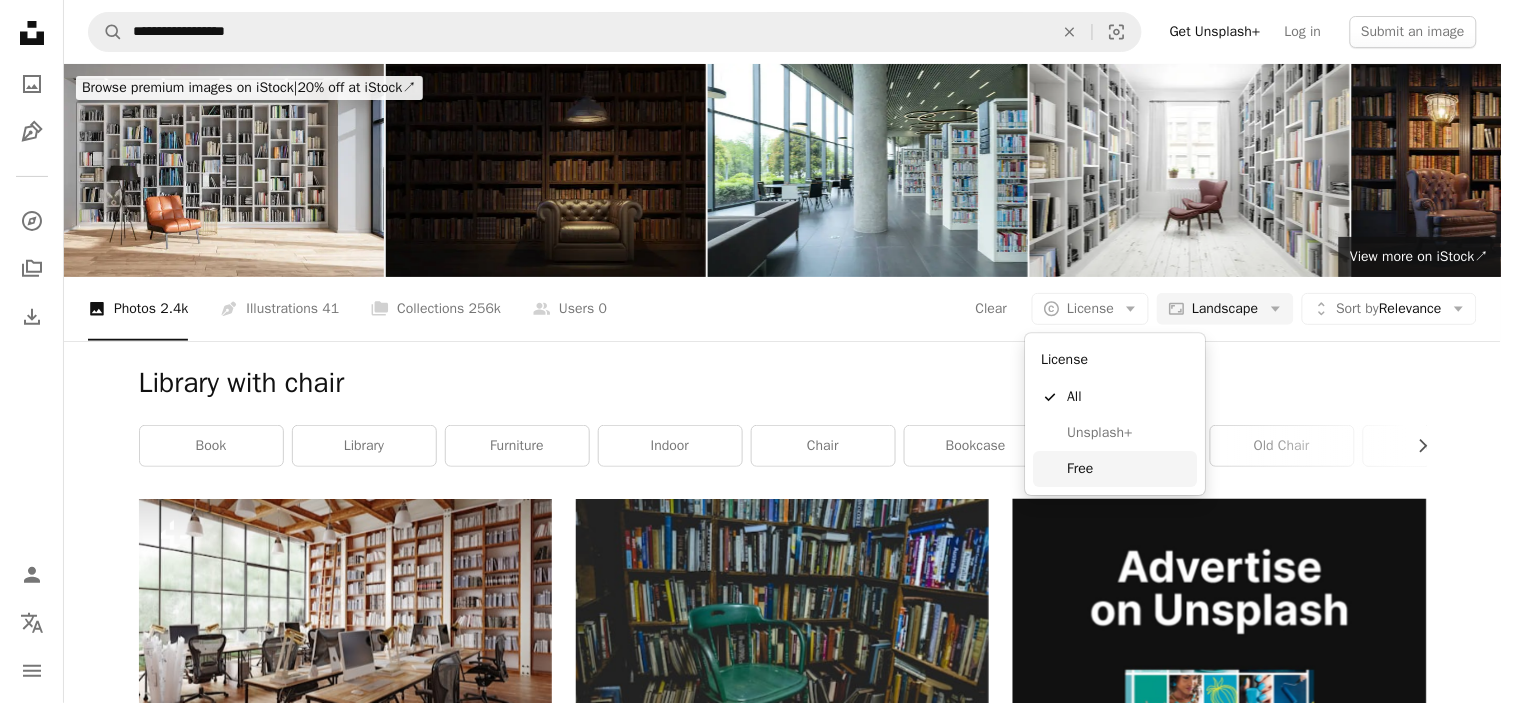 click on "Free" at bounding box center [1129, 469] 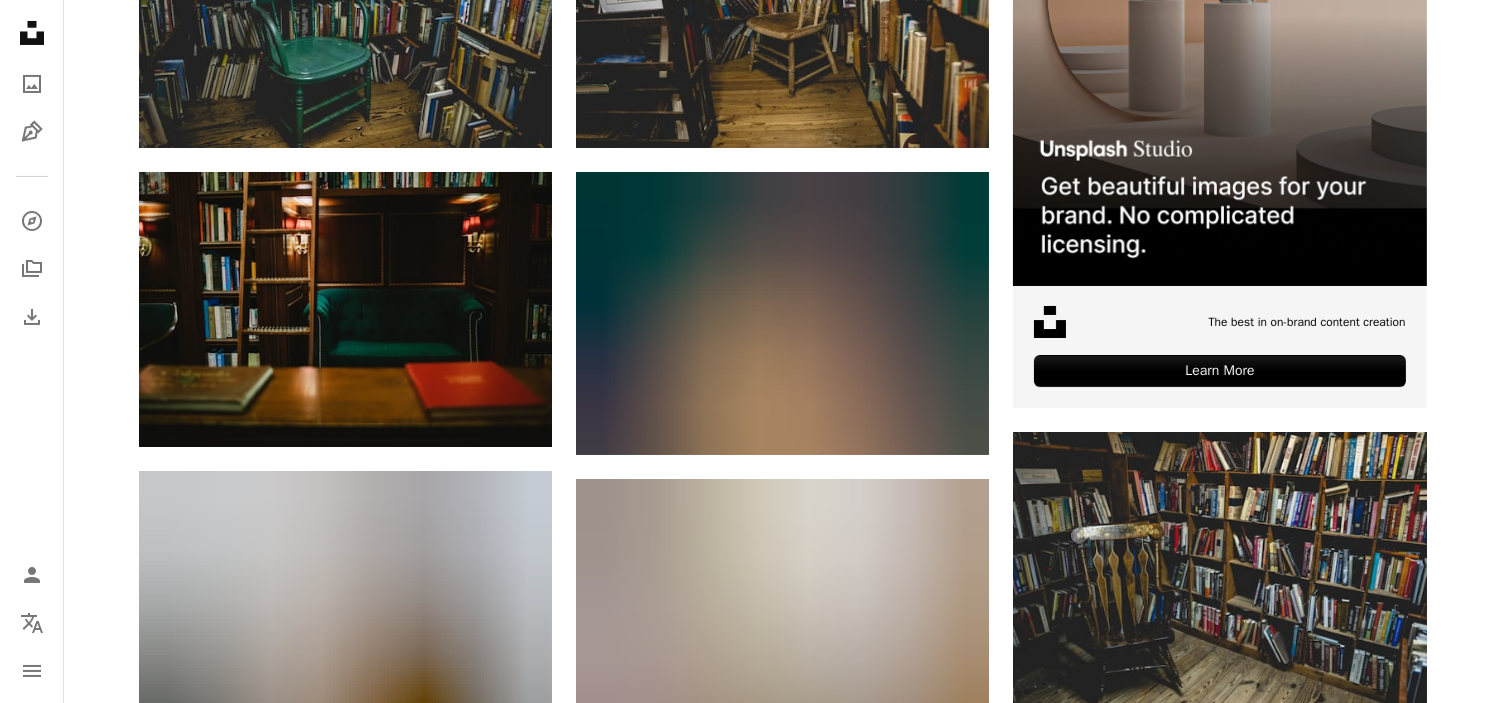 scroll, scrollTop: 580, scrollLeft: 0, axis: vertical 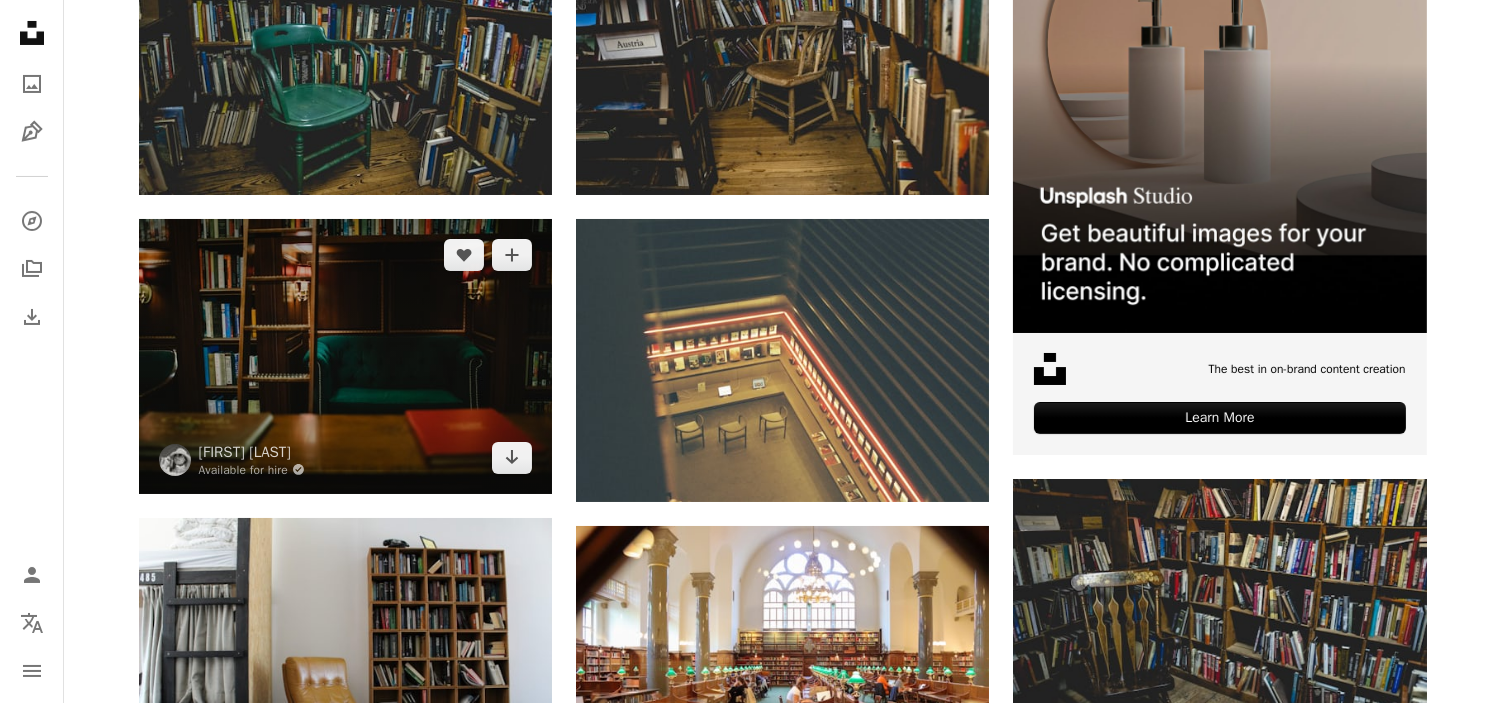 click at bounding box center [345, 356] 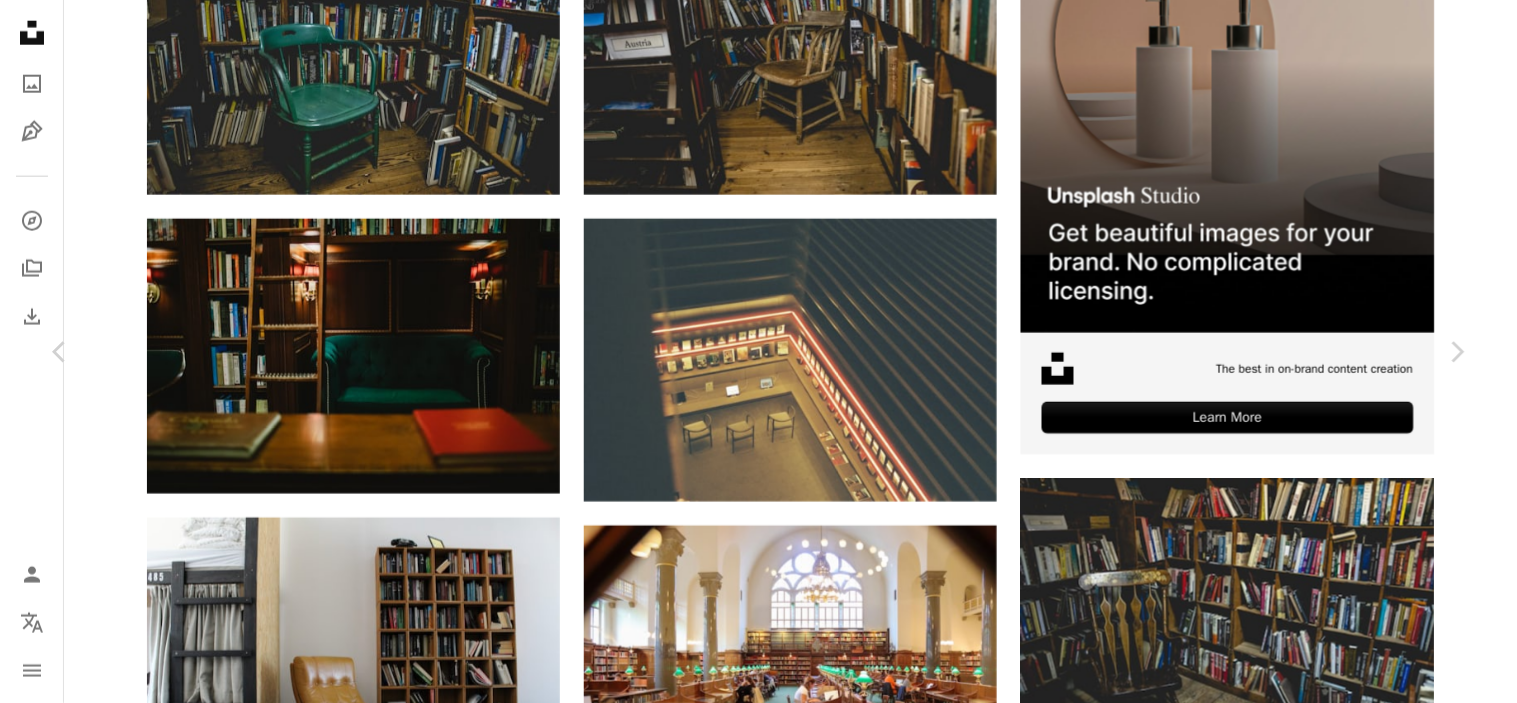 click on "Chevron down" 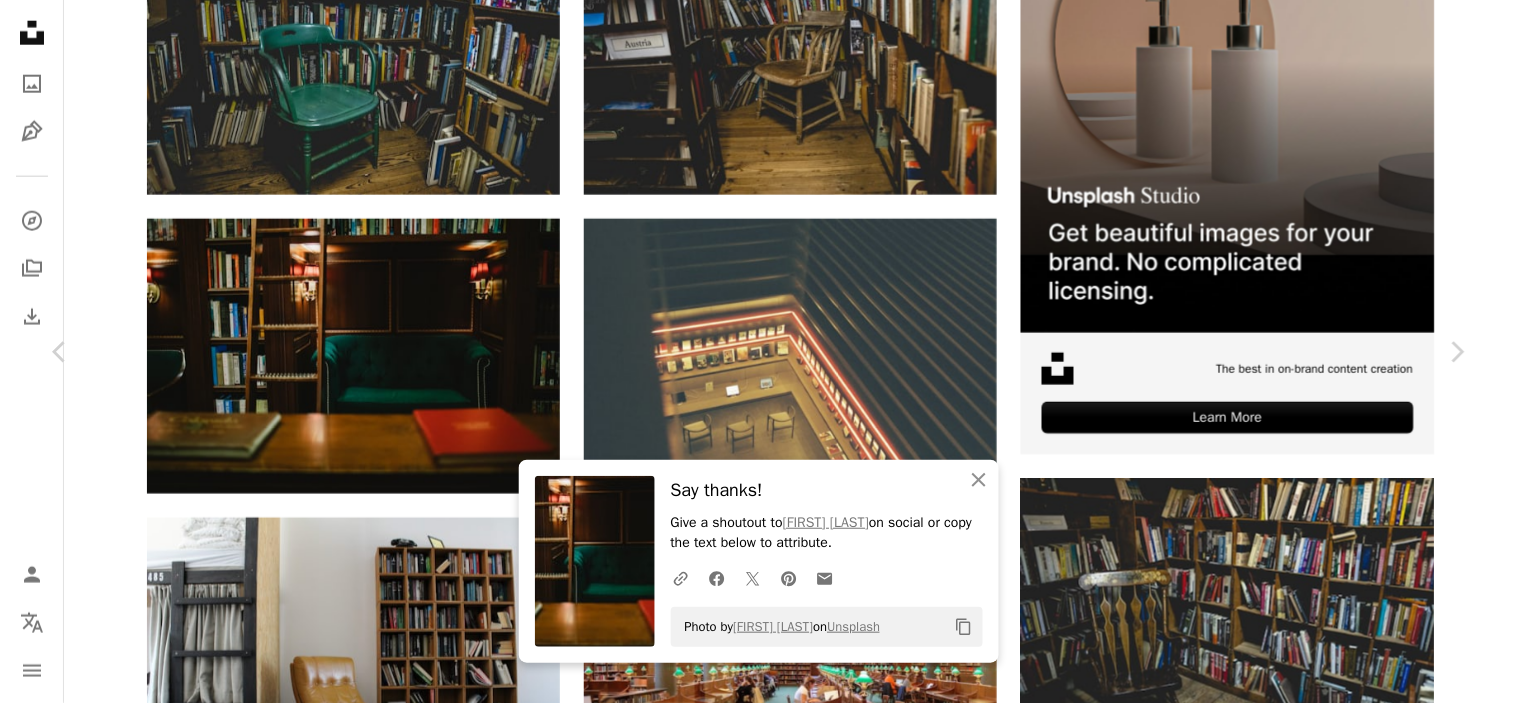 click on "An X shape Chevron left Chevron right An X shape Close Say thanks! Give a shoutout to  [FIRST] [LAST]  on social or copy the text below to attribute. A URL sharing icon (chains) Facebook icon X (formerly Twitter) icon Pinterest icon An envelope Photo by  [FIRST] [LAST]  on  Unsplash
Copy content [FIRST] [LAST] Available for hire A checkmark inside of a circle A heart A plus sign Download free Chevron down Zoom in Views 33,000 Downloads 387 A forward-right arrow Share Info icon Info More Actions Calendar outlined Published on  [MONTH] [DAY], [YEAR] Camera Canon, EOS 5D Mark IV Safety Free to use under the  Unsplash License books interior design library moody library background interior decor green chair book furniture bookshelf lamp couch indoors bookcase publication Backgrounds Browse premium related images on iStock  |  Save 20% with code UNSPLASH20 View more on iStock  ↗ Related images A heart A plus sign Swipe 👋😍 Available for hire A checkmark inside of a circle Arrow pointing down A heart A heart" at bounding box center [758, 3847] 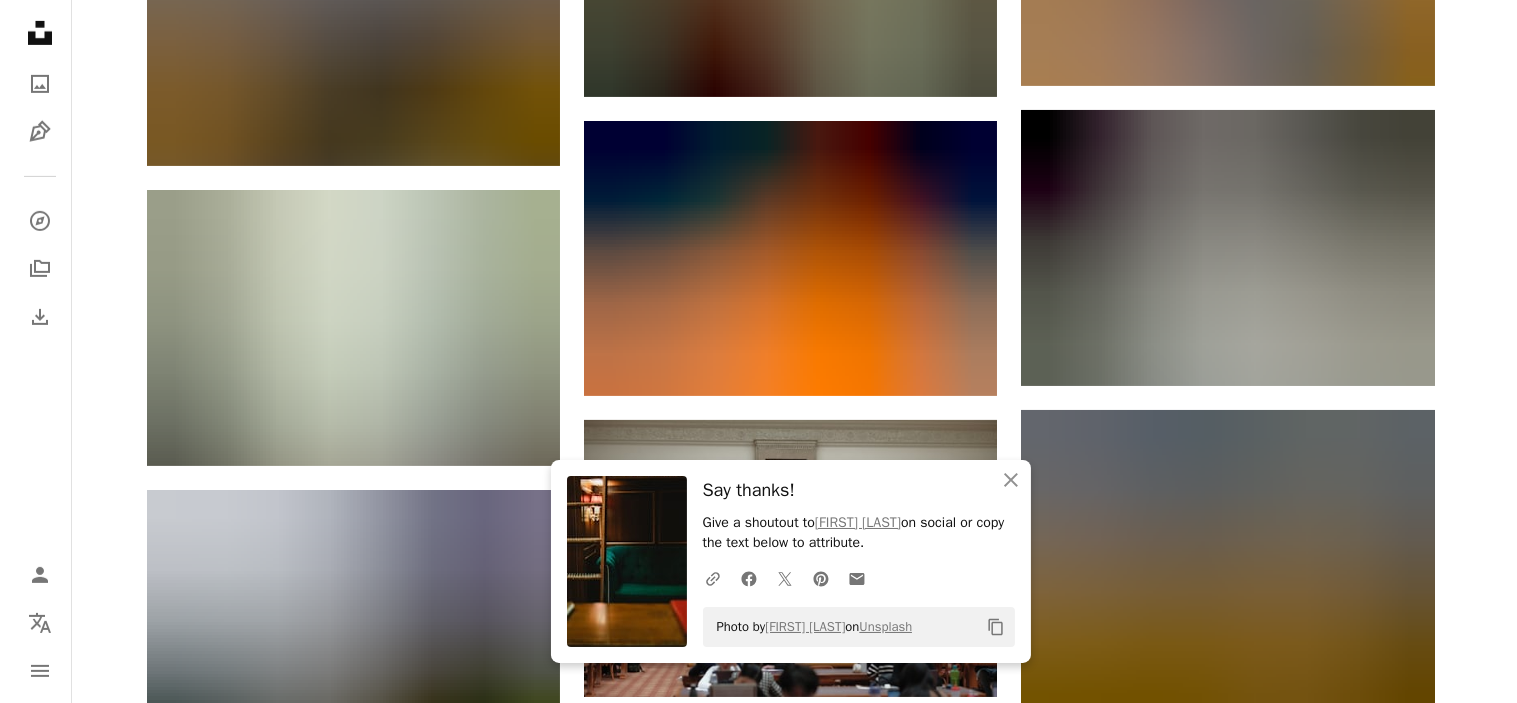 scroll, scrollTop: 1540, scrollLeft: 0, axis: vertical 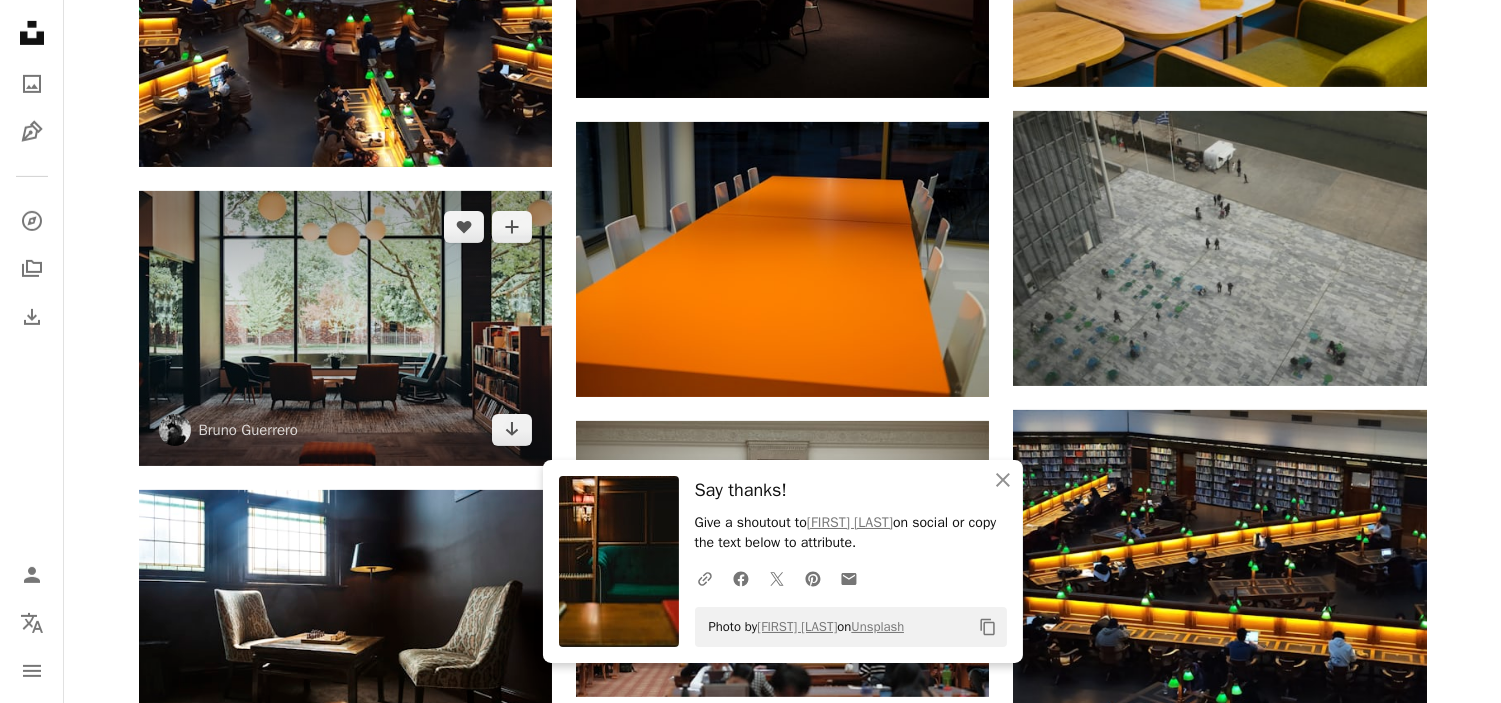 click at bounding box center (345, 328) 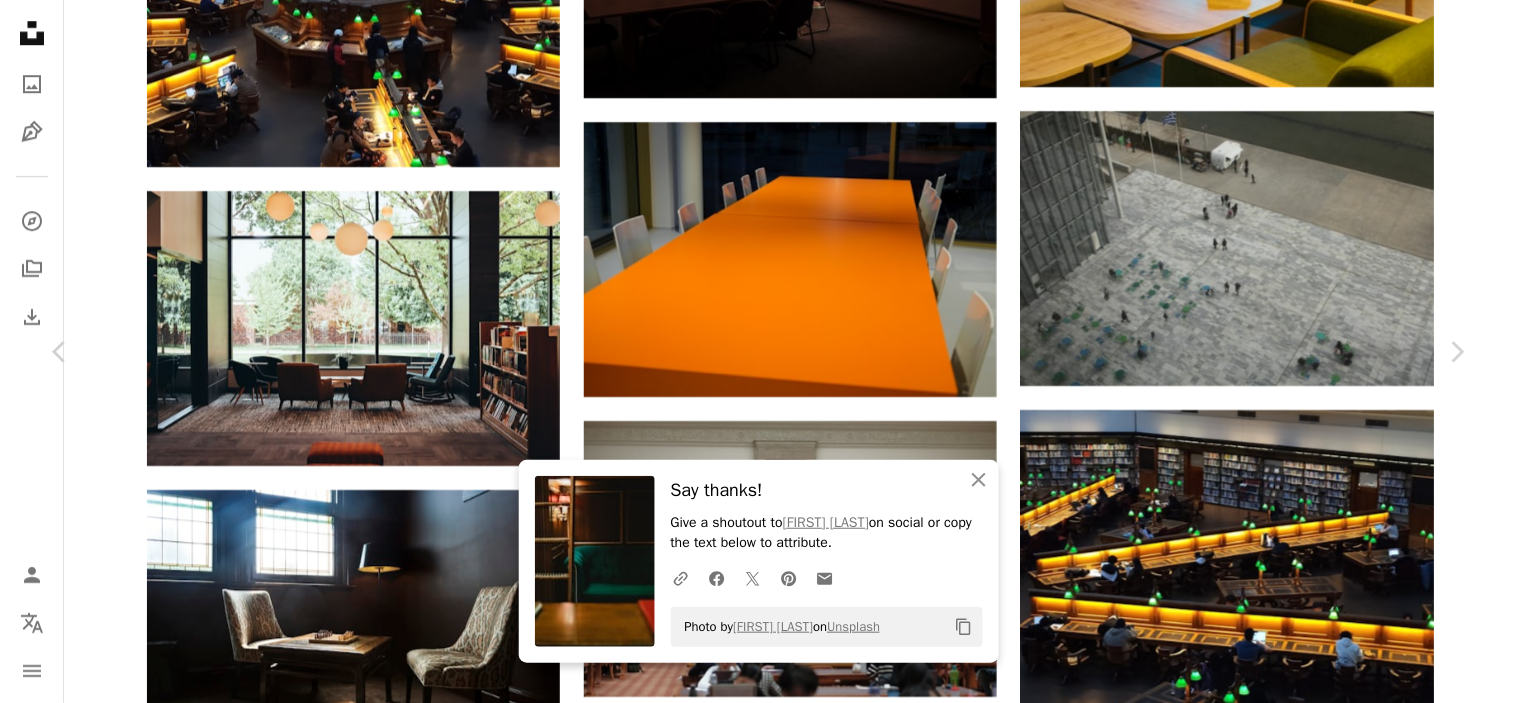 click on "Chevron down" 